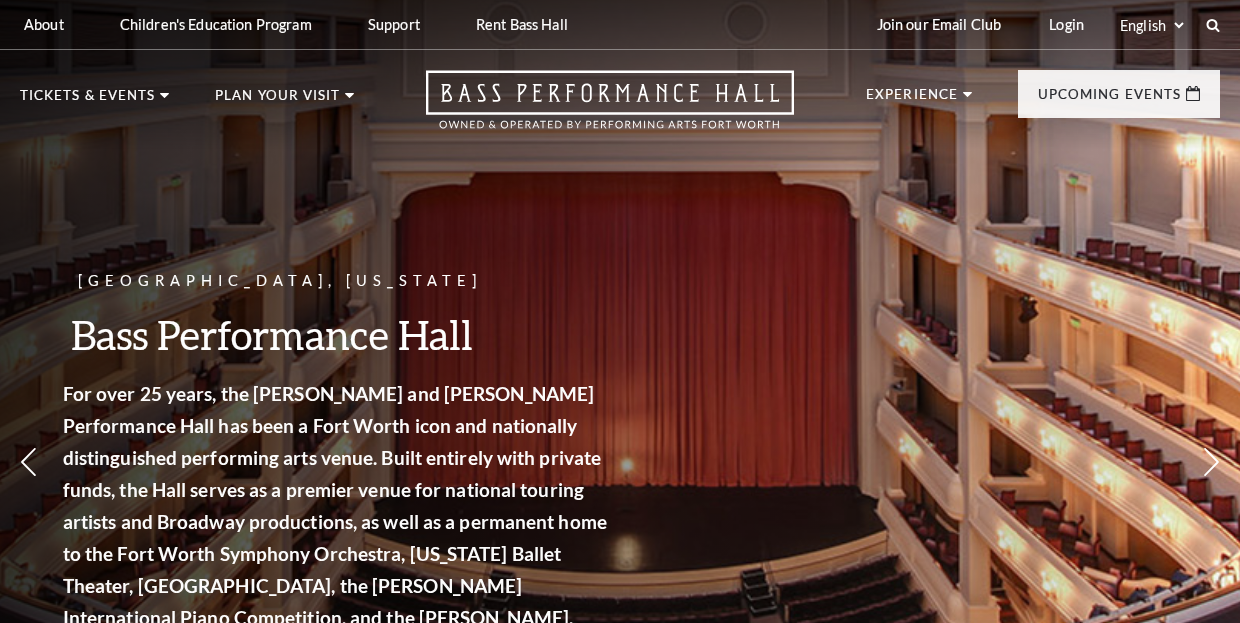 scroll, scrollTop: 0, scrollLeft: 0, axis: both 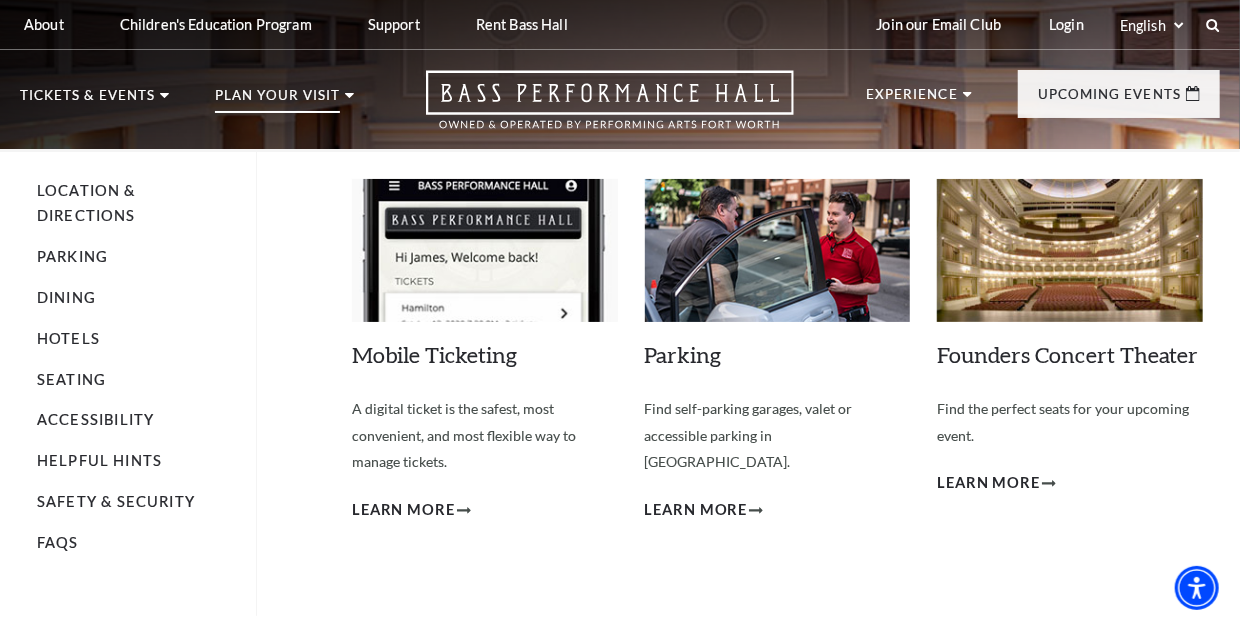 click on "Plan Your Visit" at bounding box center (277, 101) 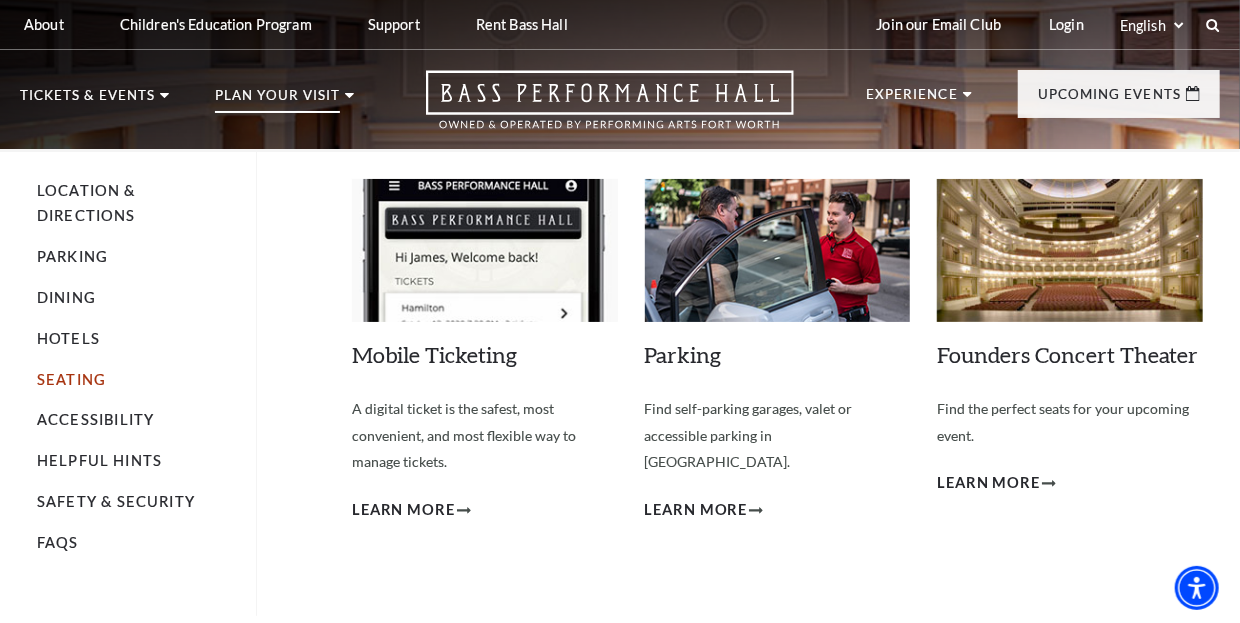 click on "Seating" at bounding box center (71, 379) 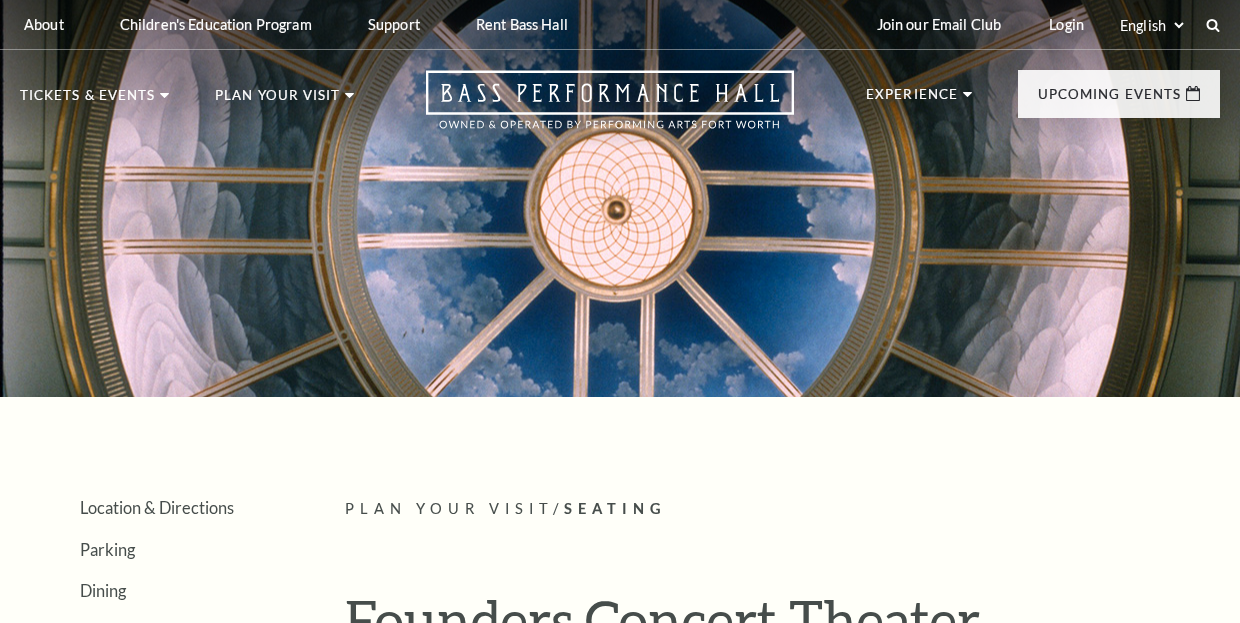 scroll, scrollTop: 0, scrollLeft: 0, axis: both 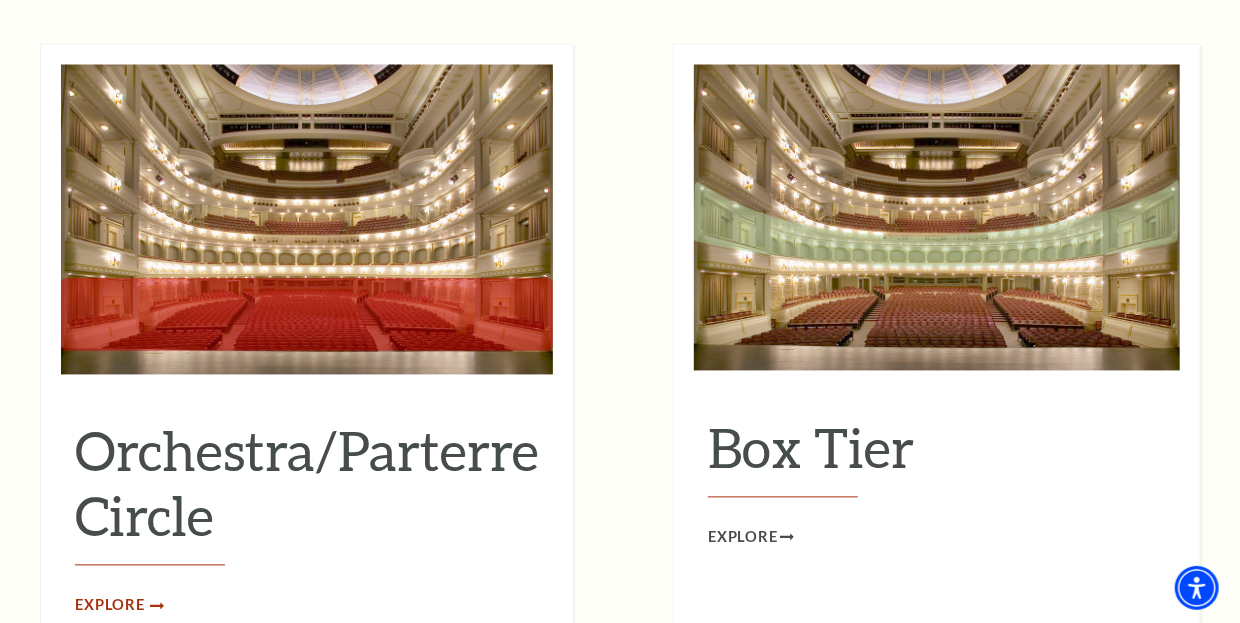 click on "Explore" at bounding box center (110, 606) 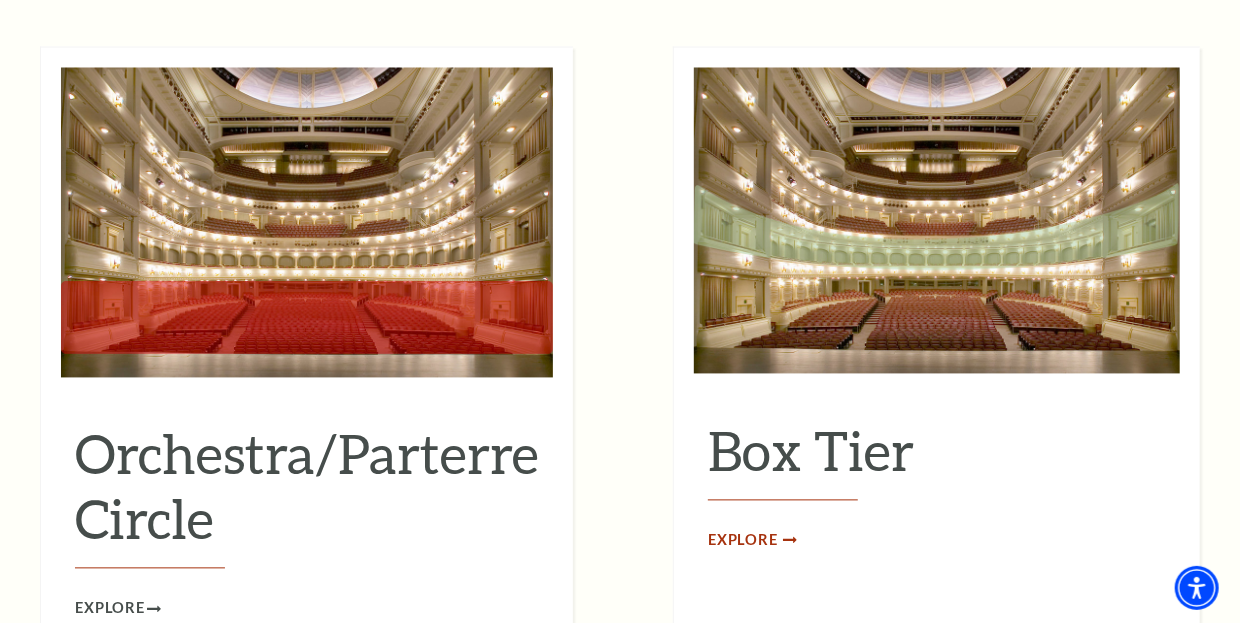 click 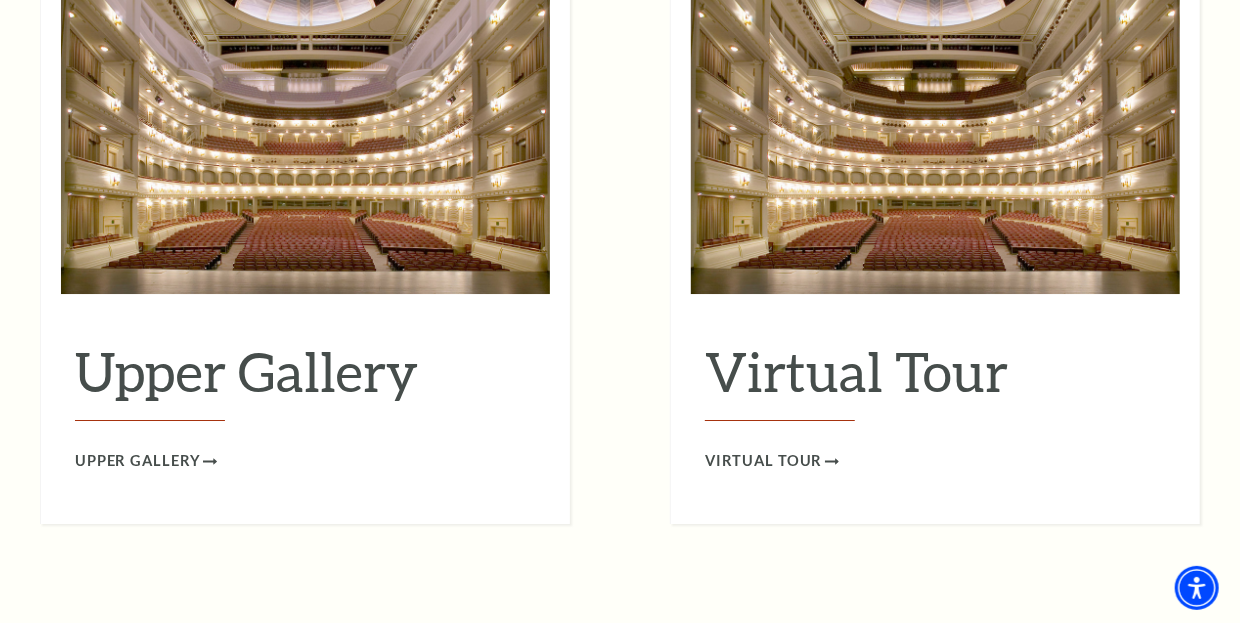 scroll, scrollTop: 3254, scrollLeft: 0, axis: vertical 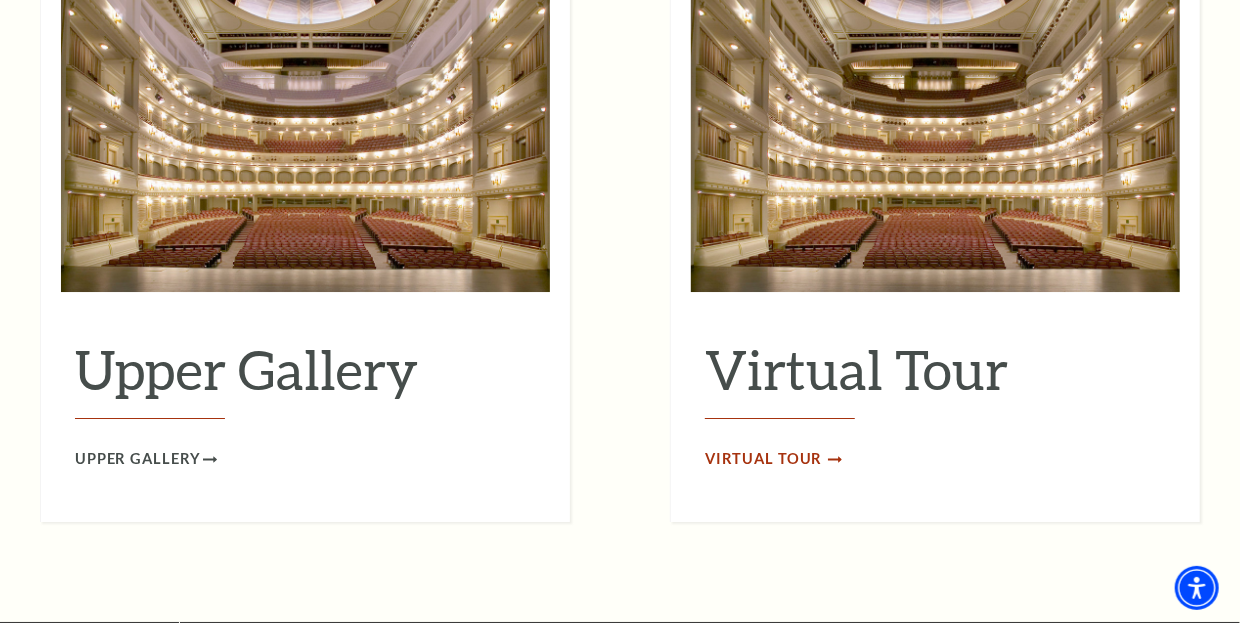 click 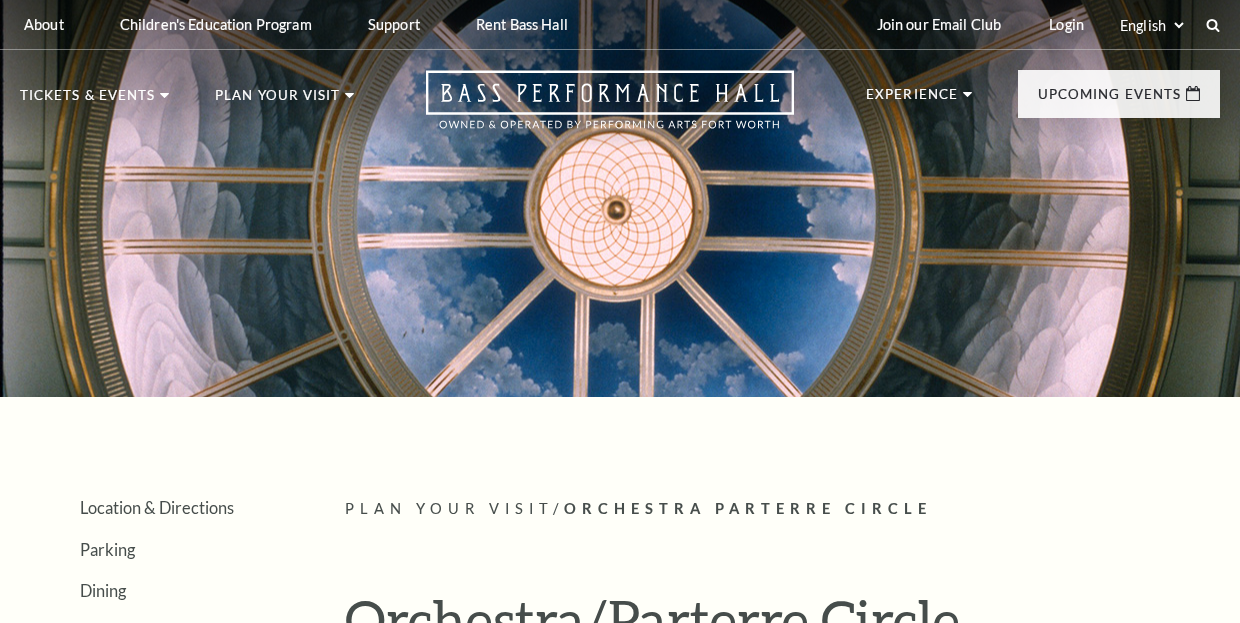 scroll, scrollTop: 0, scrollLeft: 0, axis: both 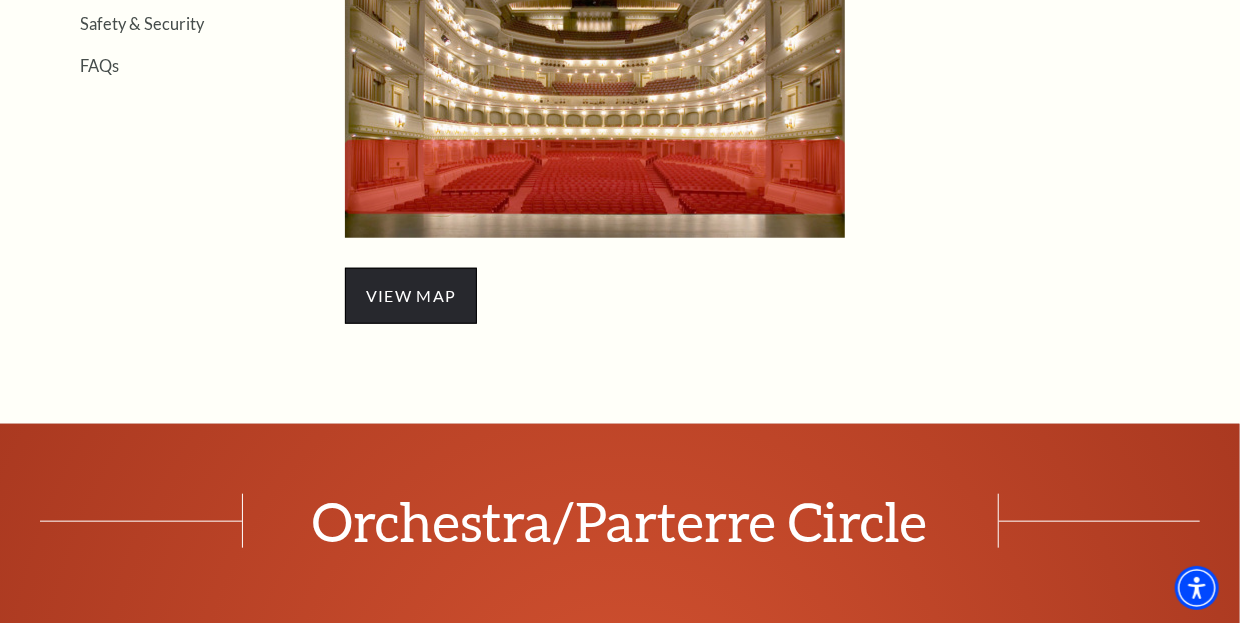 click on "view map" at bounding box center (411, 296) 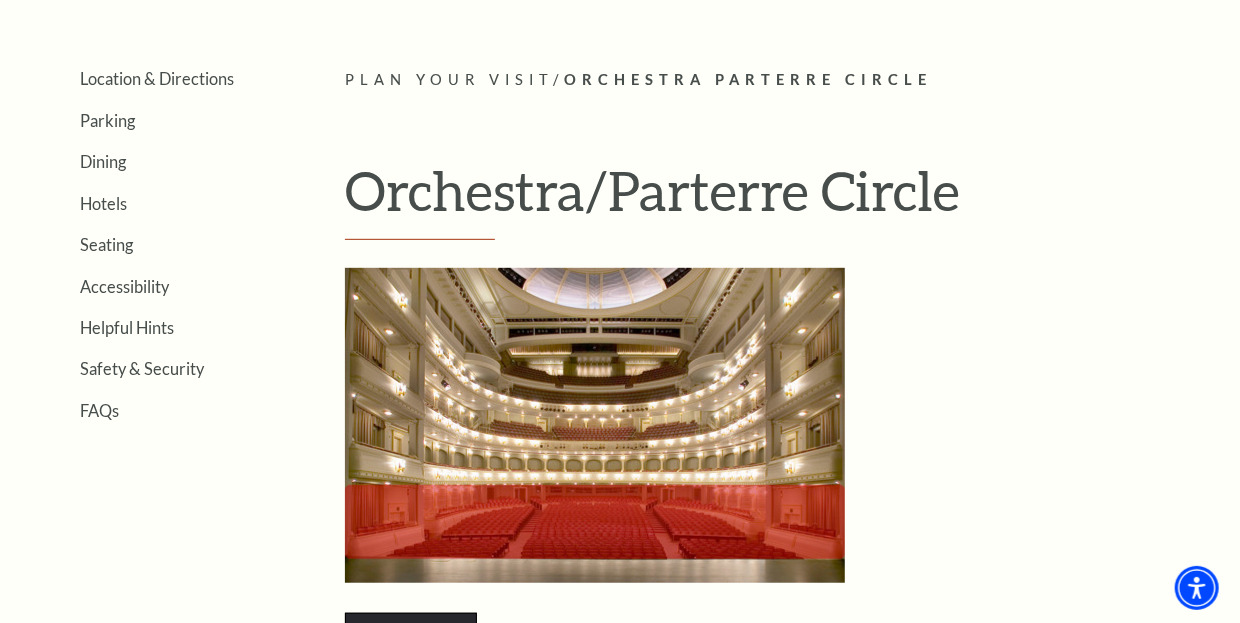 scroll, scrollTop: 395, scrollLeft: 0, axis: vertical 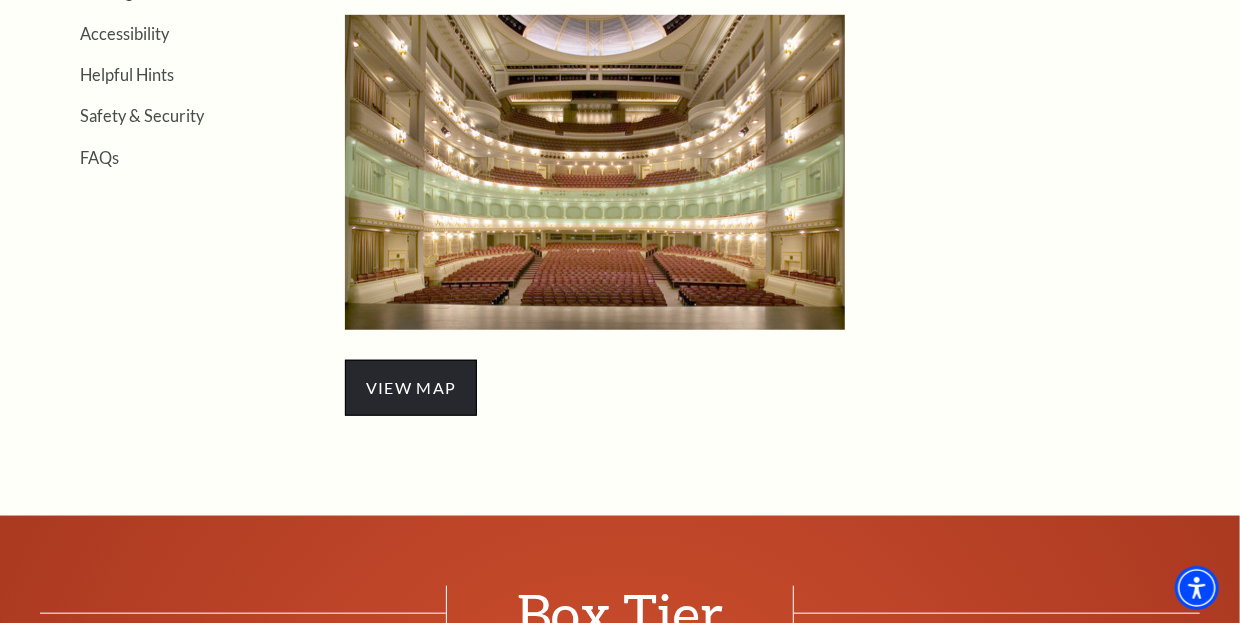click on "view map" at bounding box center [411, 388] 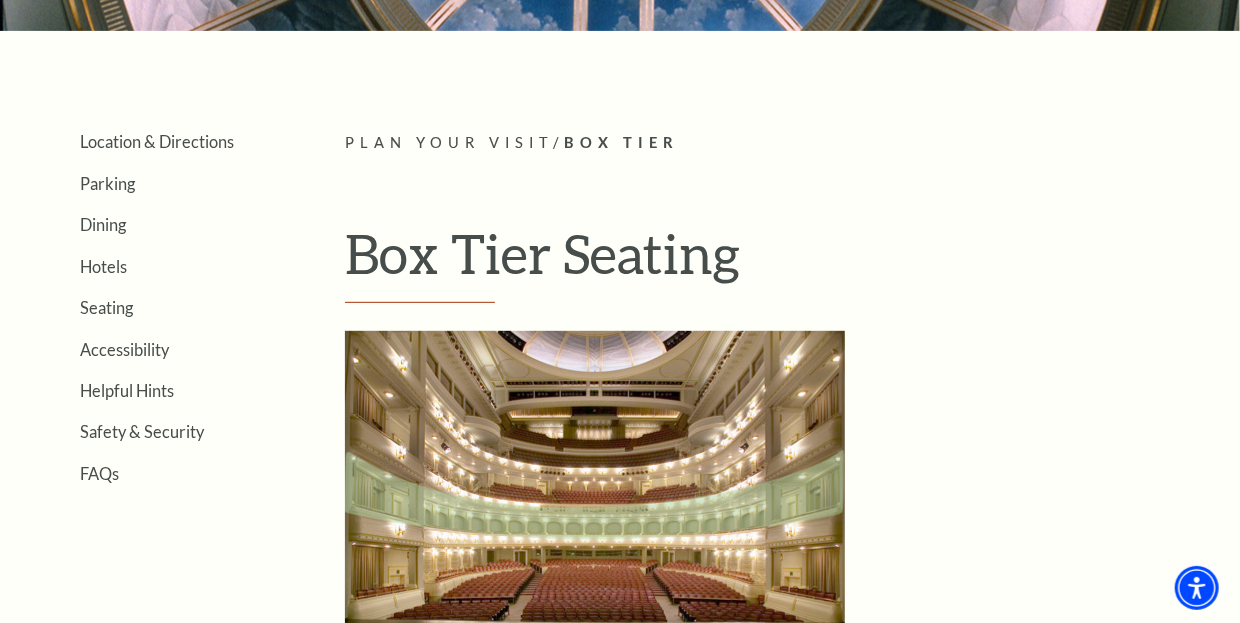 scroll, scrollTop: 369, scrollLeft: 0, axis: vertical 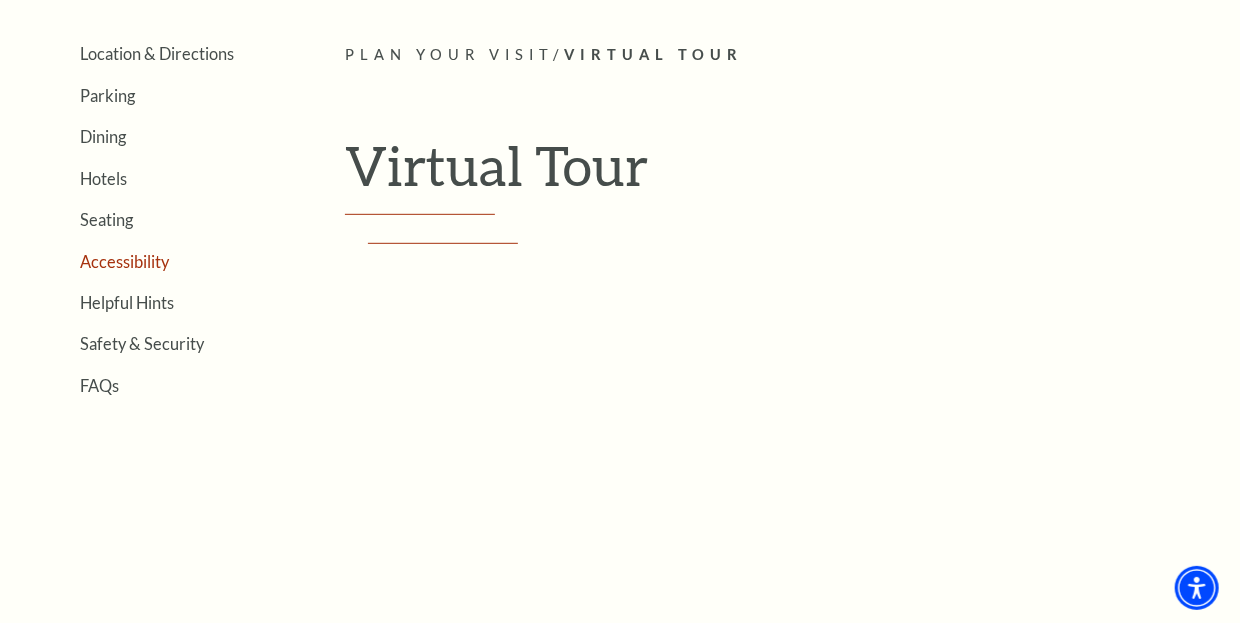click on "Accessibility" at bounding box center [124, 261] 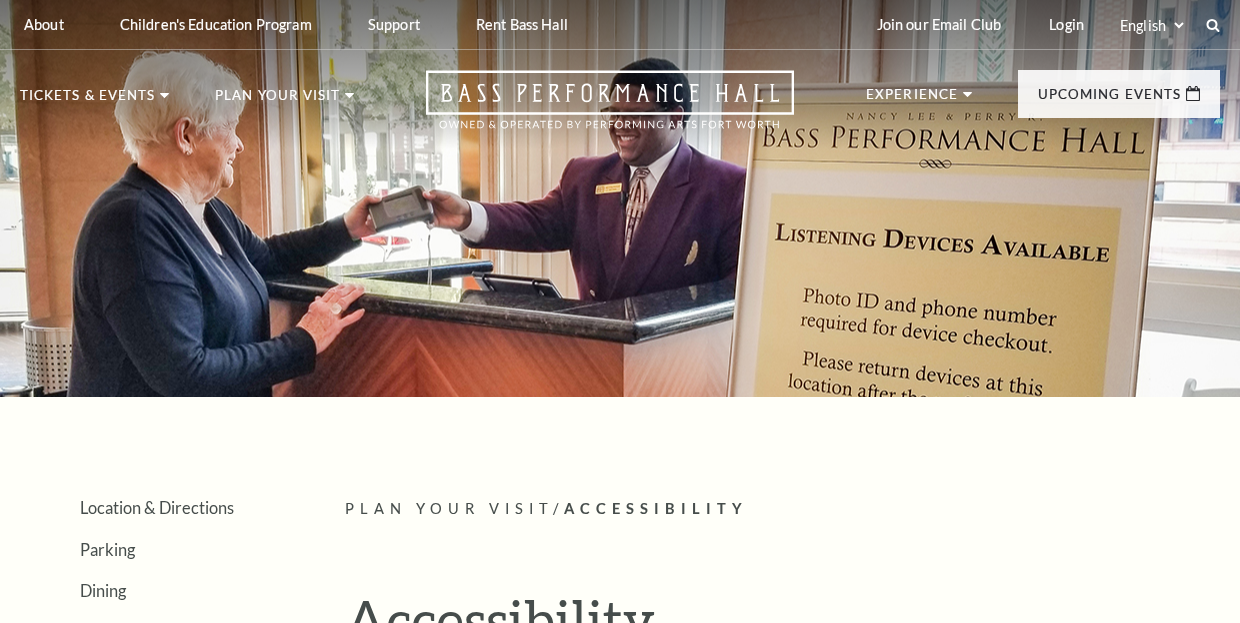 scroll, scrollTop: 0, scrollLeft: 0, axis: both 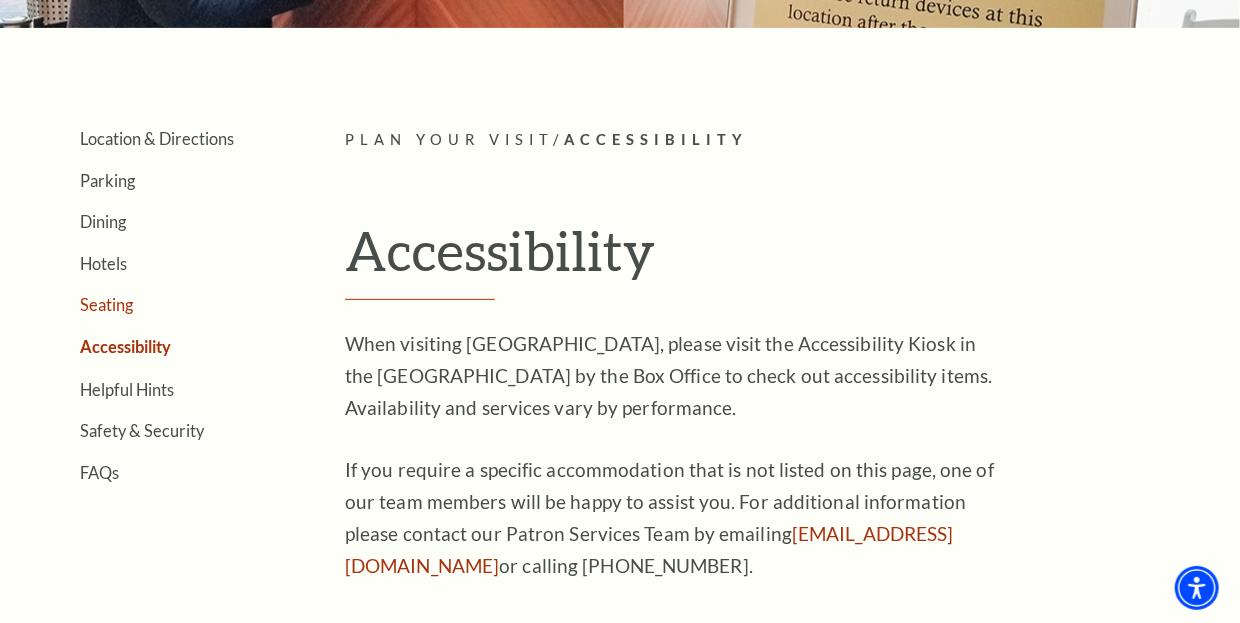 click on "Seating" at bounding box center (106, 304) 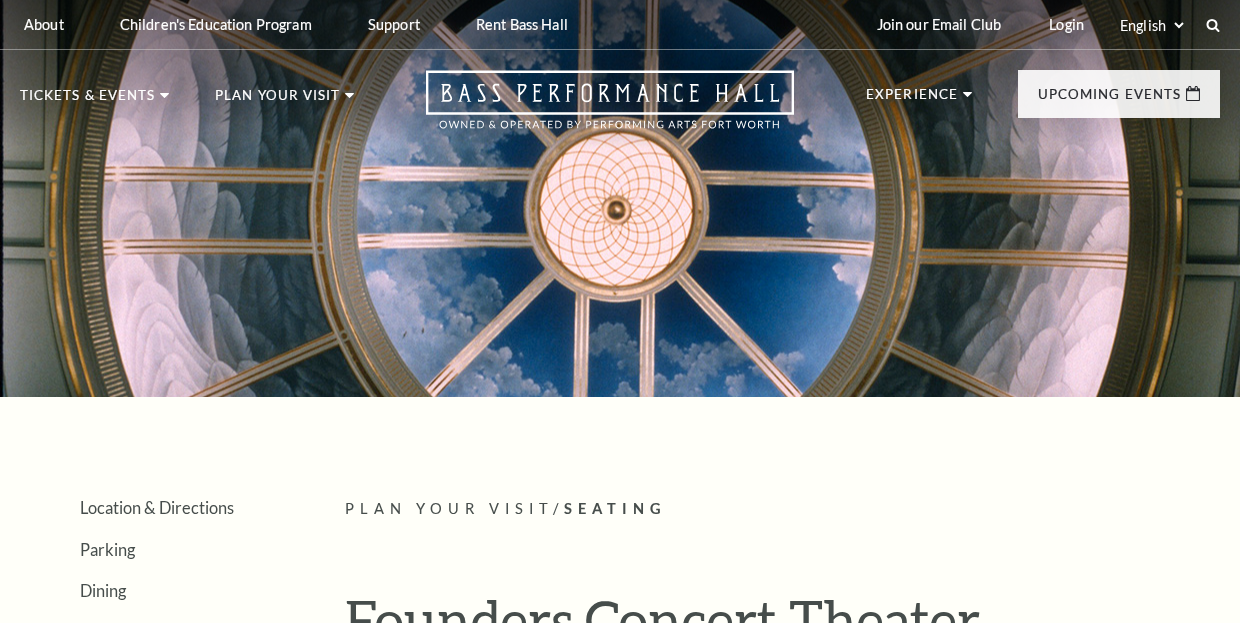 scroll, scrollTop: 0, scrollLeft: 0, axis: both 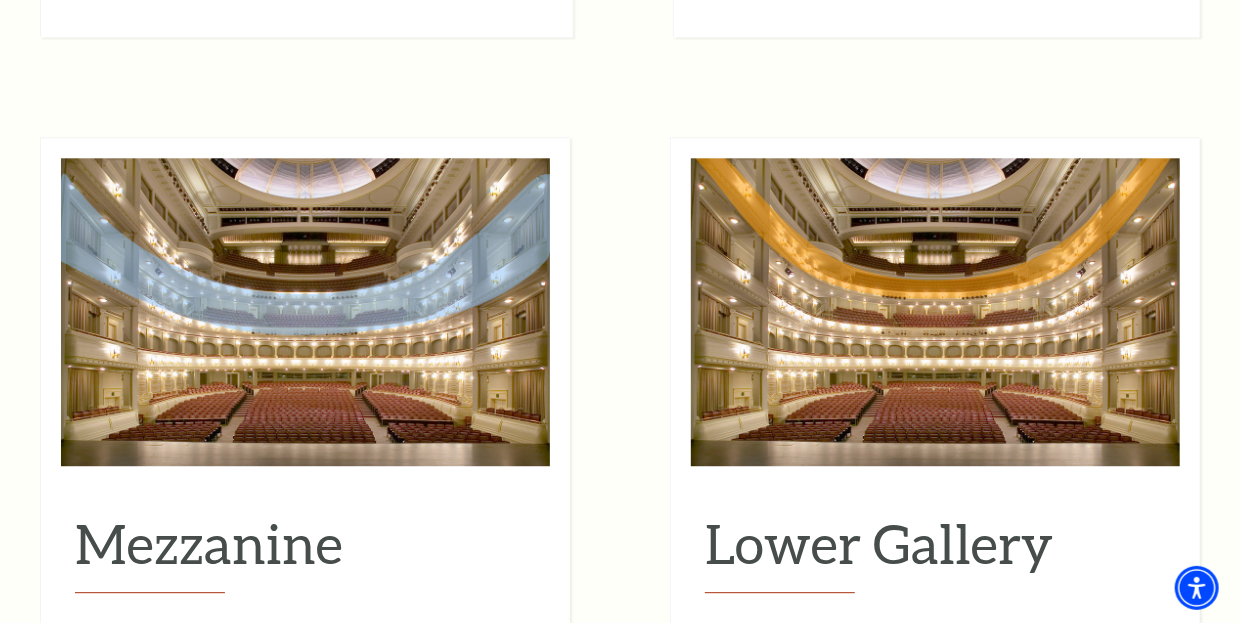 click on "Explore" at bounding box center [110, 633] 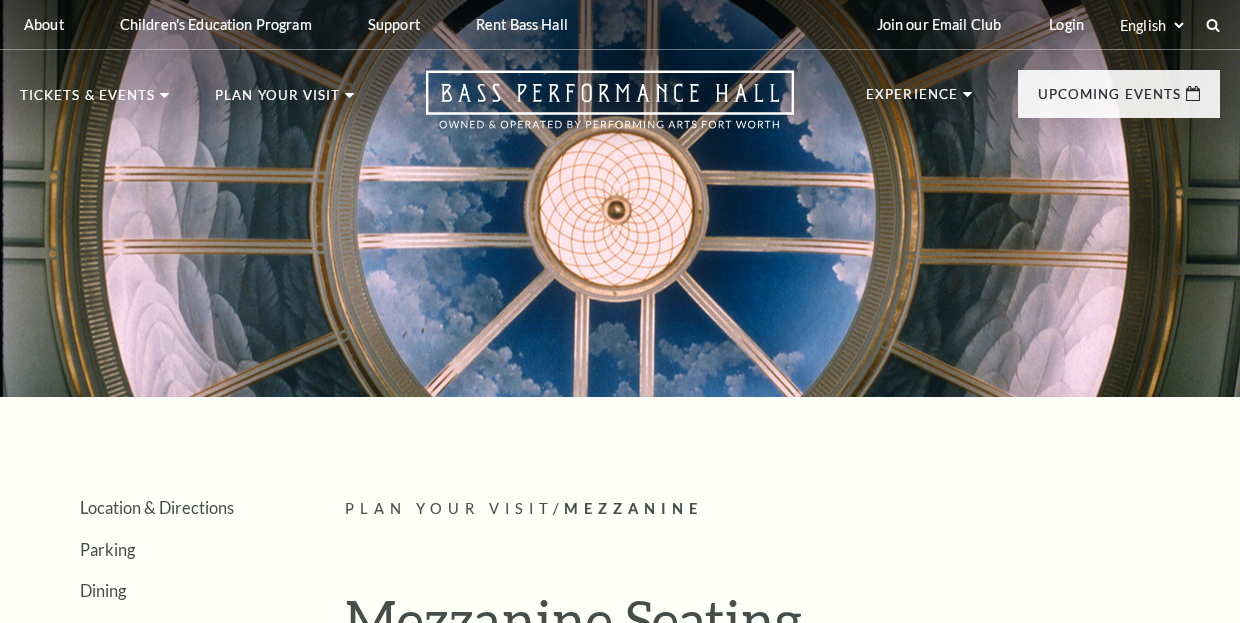 scroll, scrollTop: 0, scrollLeft: 0, axis: both 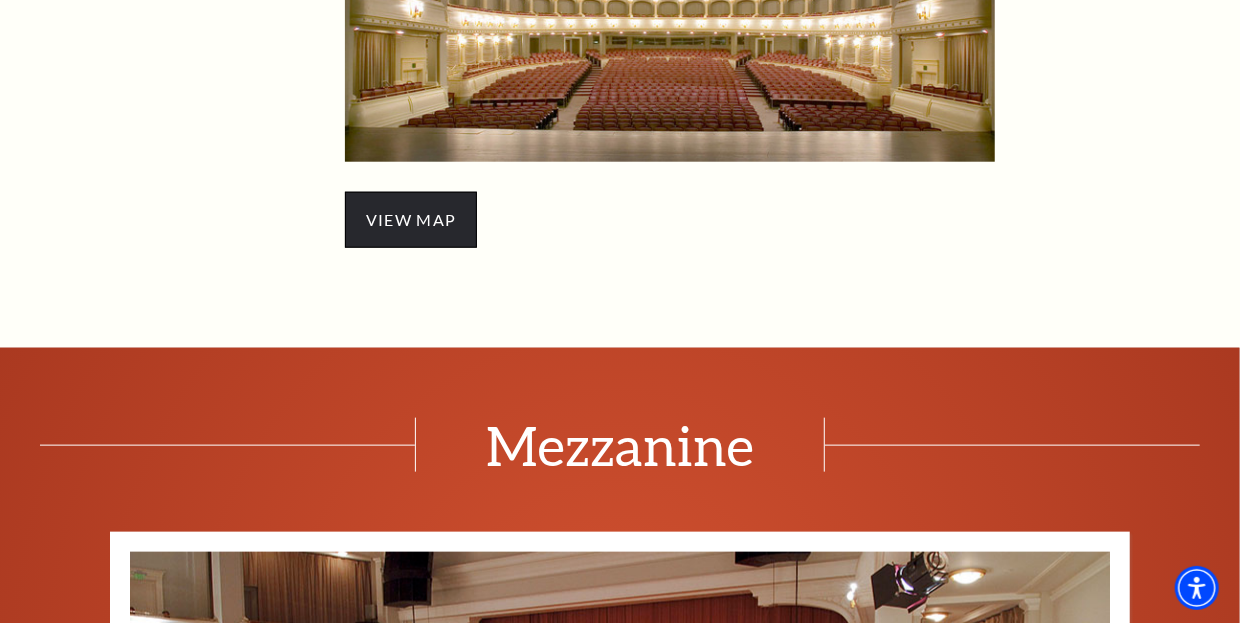 click on "view map" at bounding box center [411, 220] 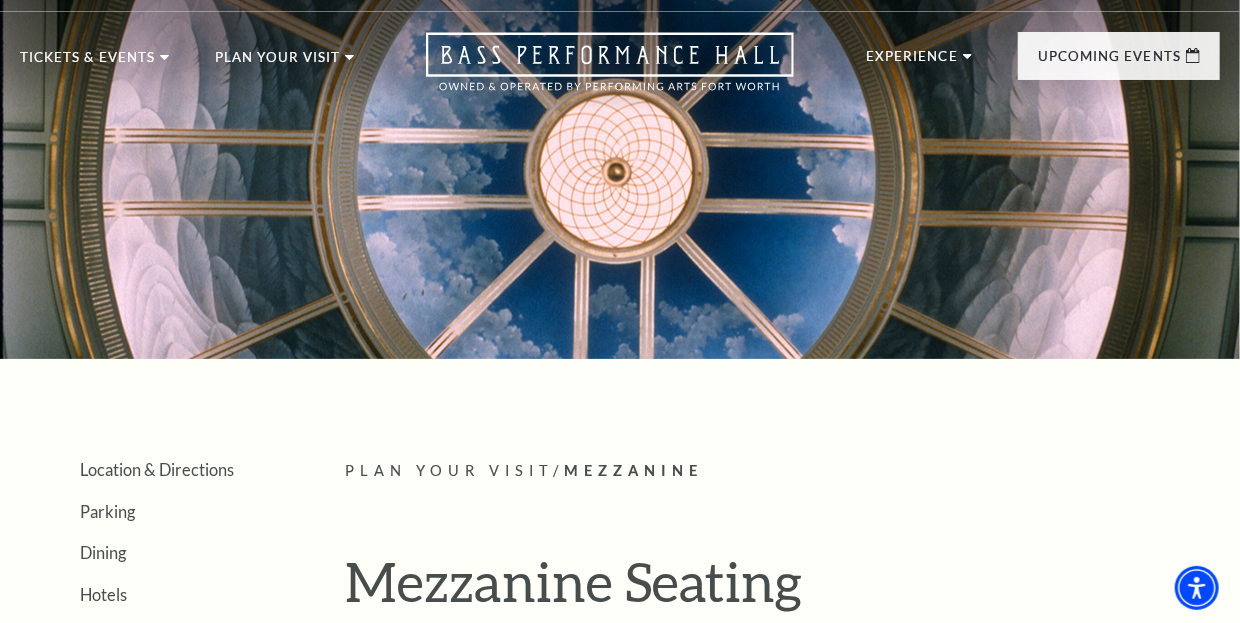 scroll, scrollTop: 0, scrollLeft: 0, axis: both 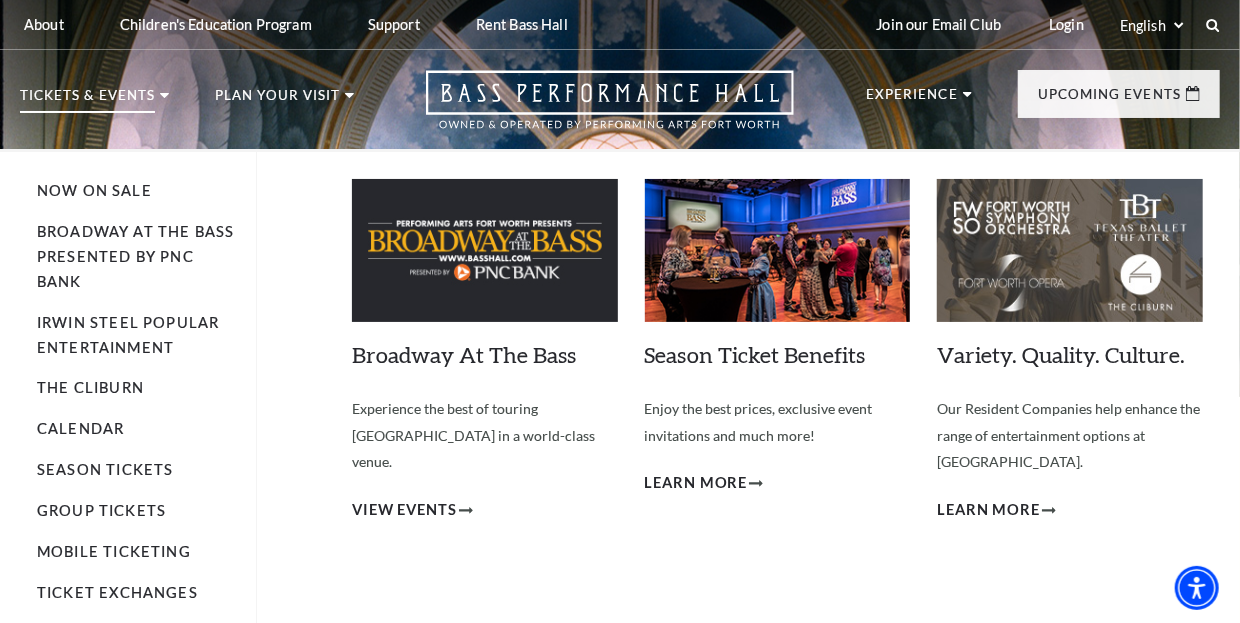 click on "Tickets & Events" at bounding box center (87, 101) 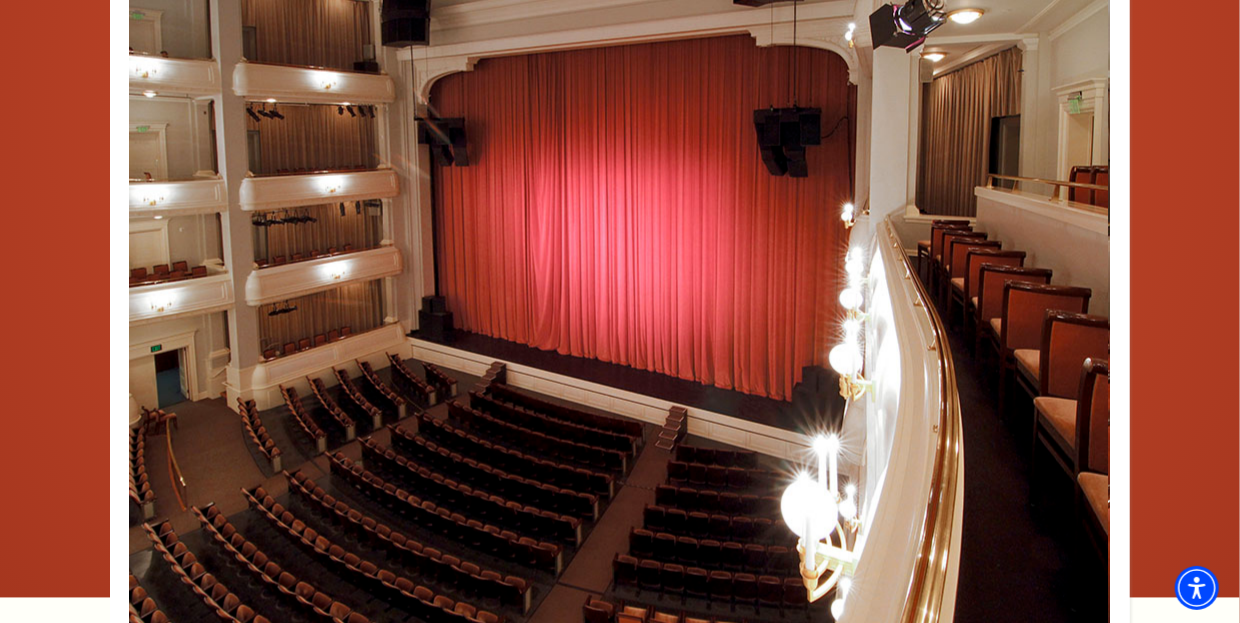 scroll, scrollTop: 1541, scrollLeft: 0, axis: vertical 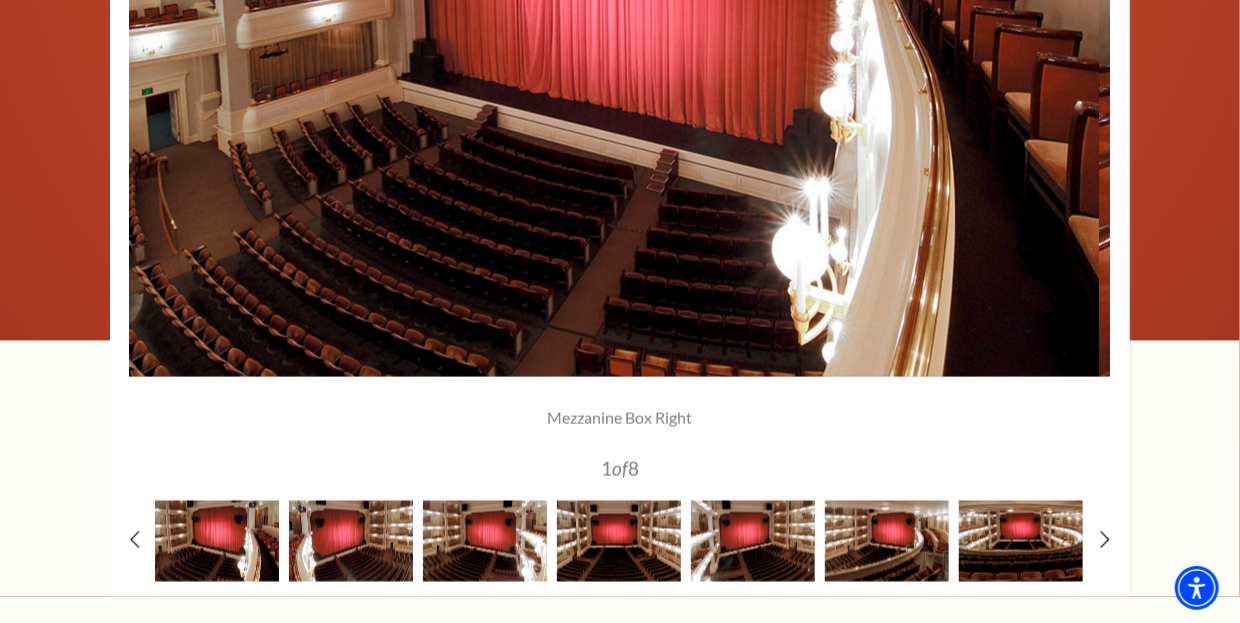 click on "Mezzanine Box Right
1  of  8
Mezzanine Box Left
2  of  8
Mezzanine Right 3" at bounding box center (620, 156) 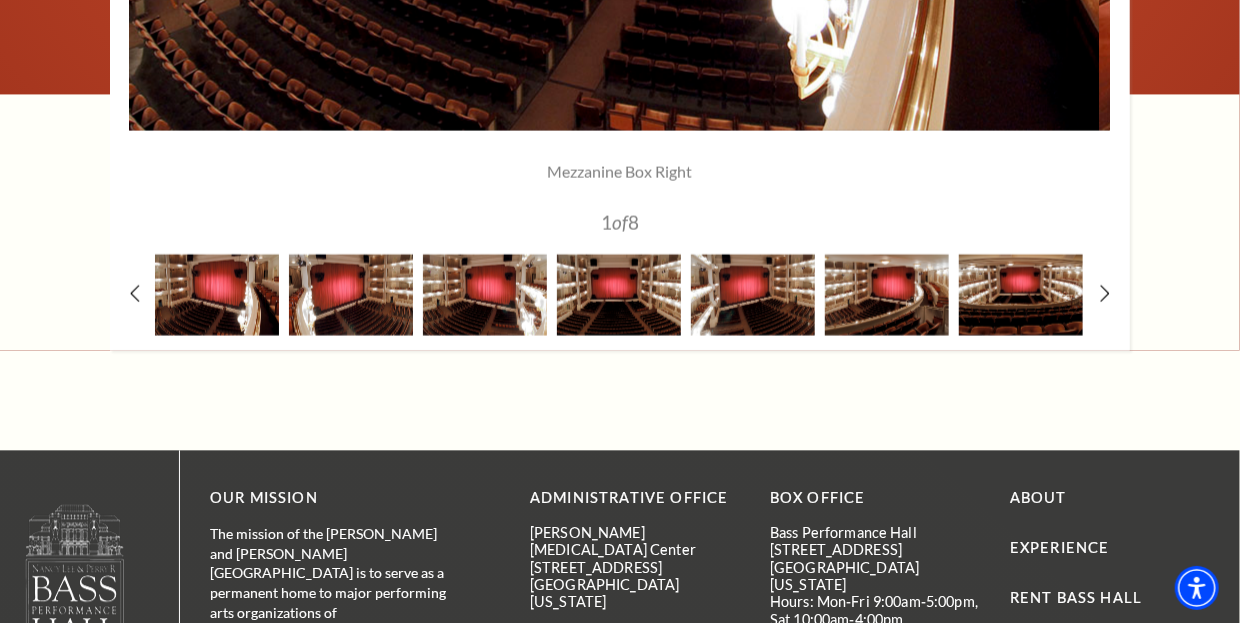 scroll, scrollTop: 2010, scrollLeft: 0, axis: vertical 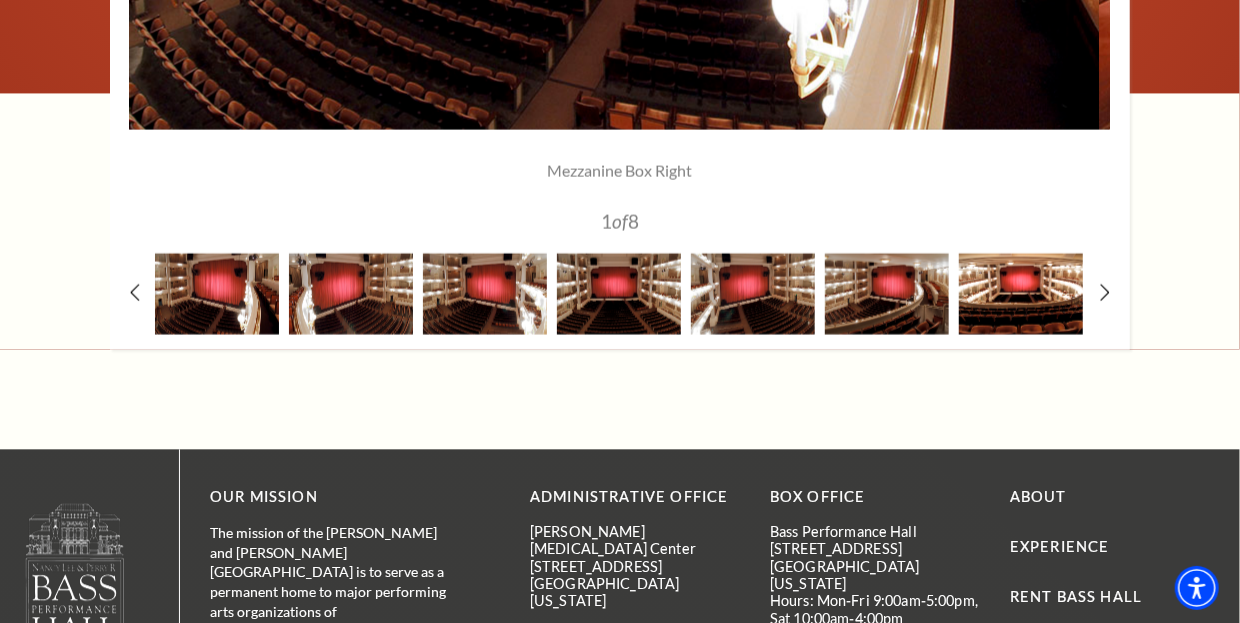 click at bounding box center [1021, 293] 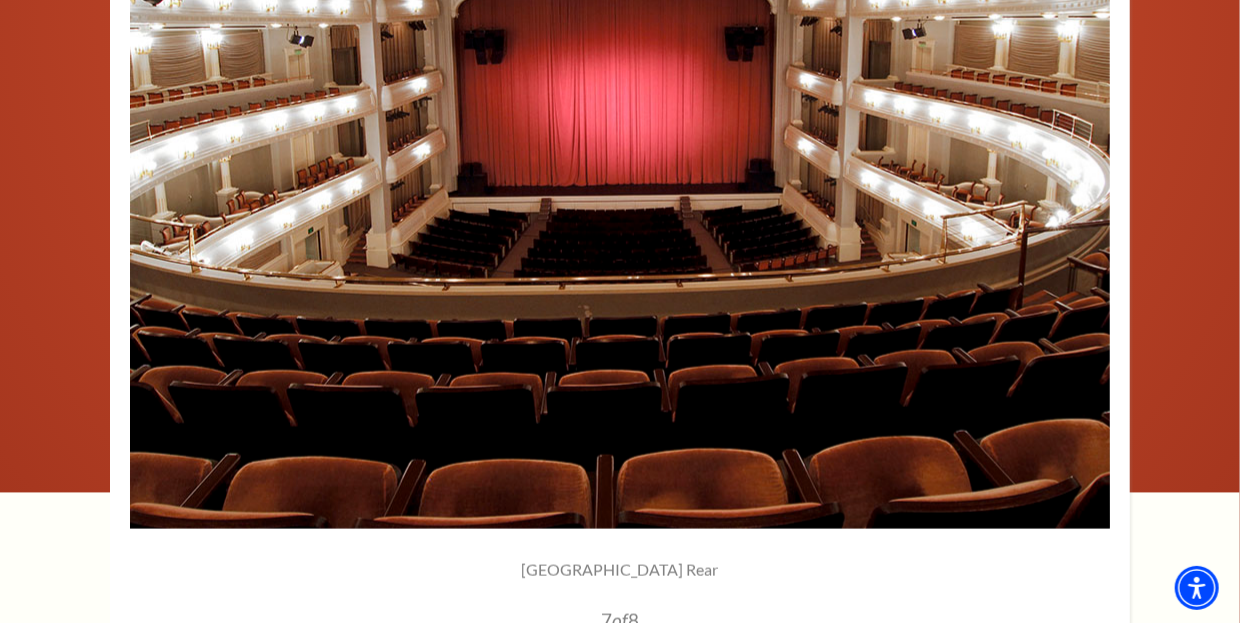 scroll, scrollTop: 1494, scrollLeft: 0, axis: vertical 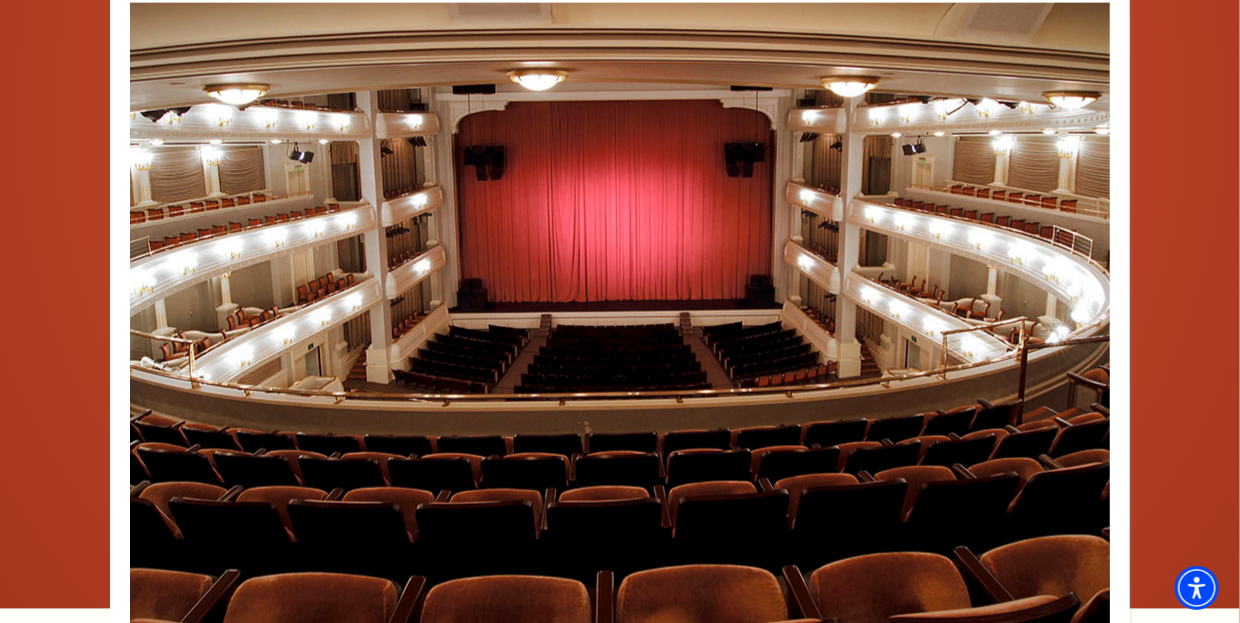 click on "Mezzanine Box Right
1  of  8
Mezzanine Box Left
2  of  8
Mezzanine Right 3" at bounding box center (620, 424) 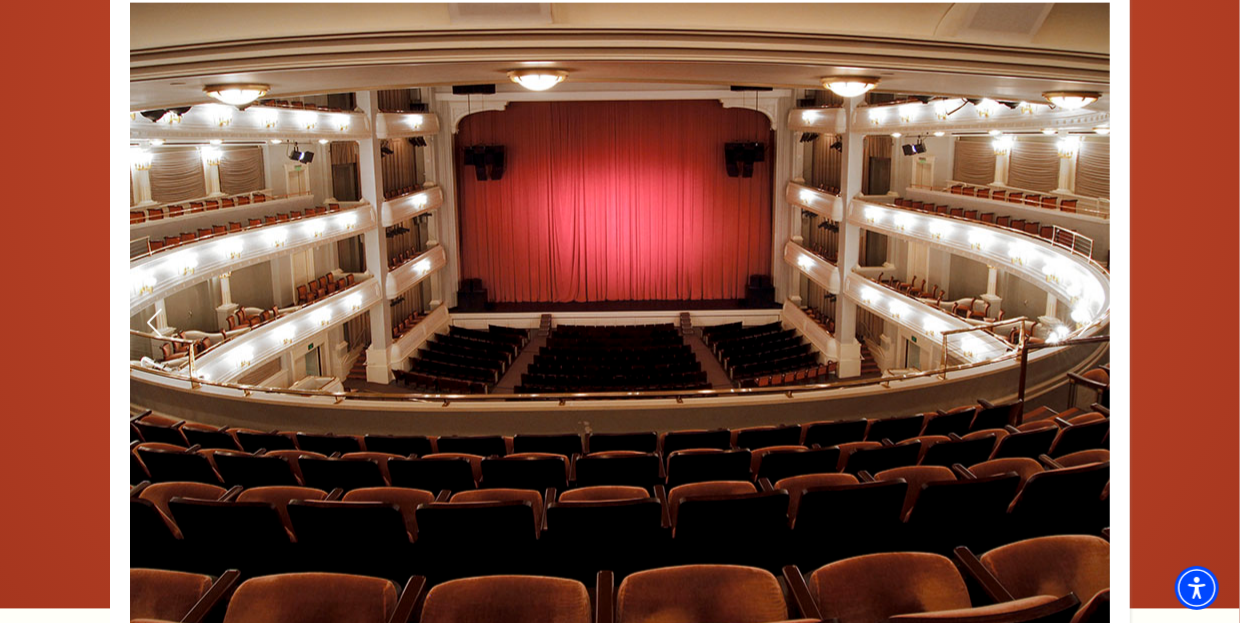 click at bounding box center [1600, 324] 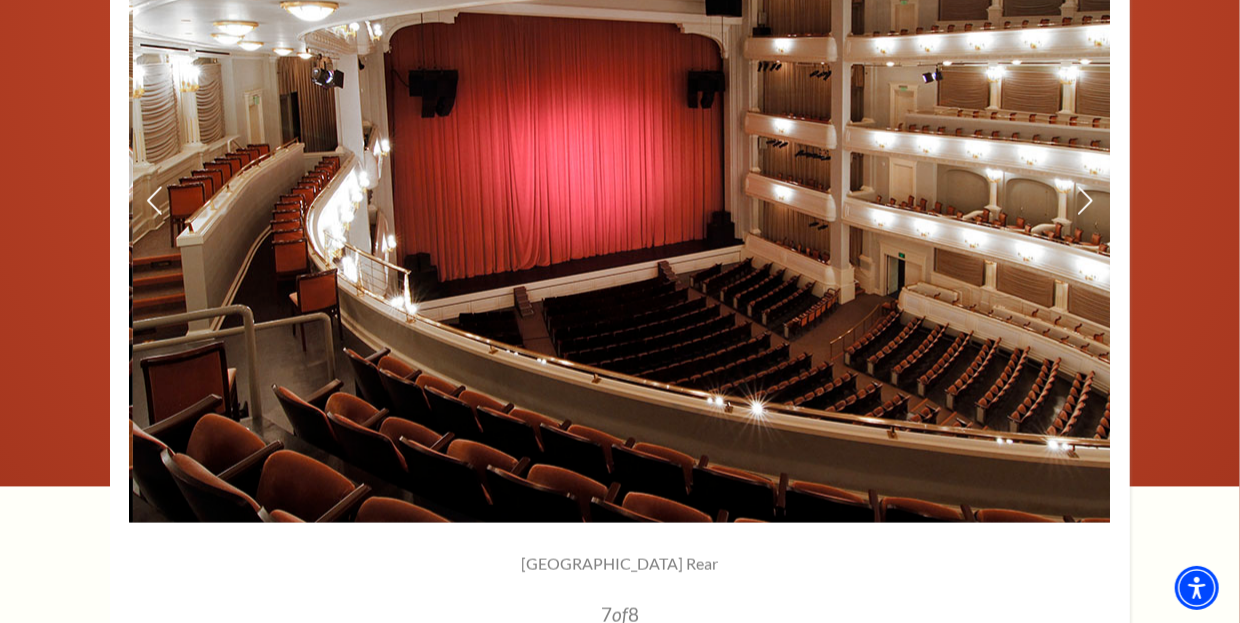 scroll, scrollTop: 1623, scrollLeft: 0, axis: vertical 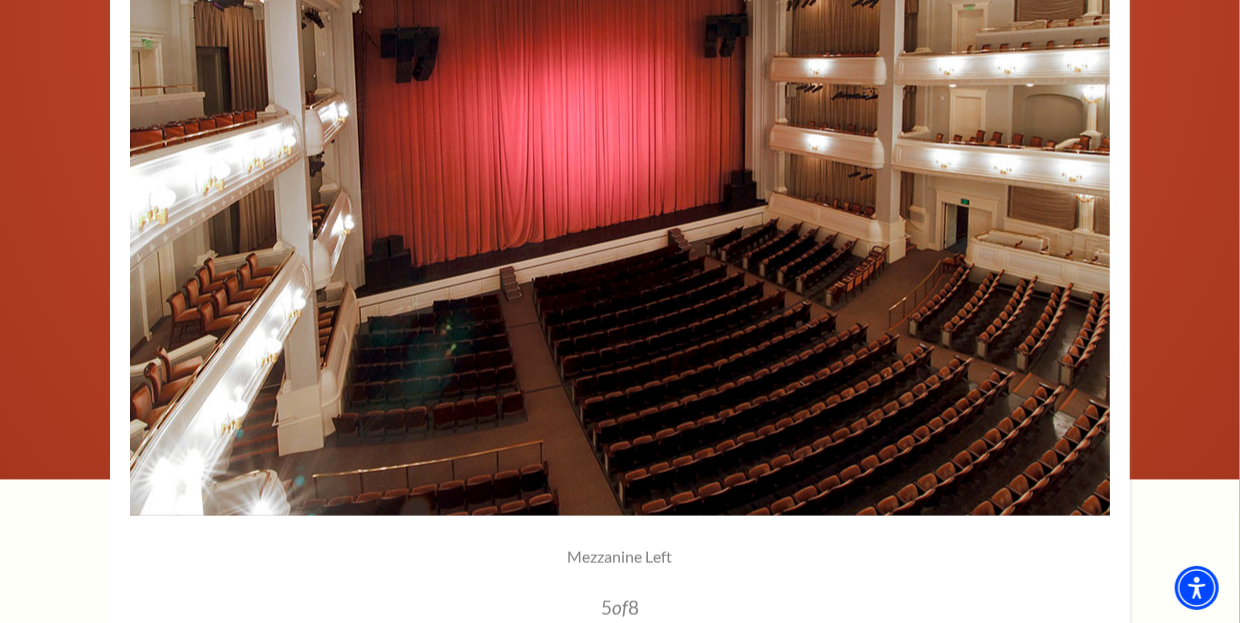 click on "Mezzanine Box Right
1  of  8
Mezzanine Box Left
2  of  8
Mezzanine Right 3" at bounding box center (620, 295) 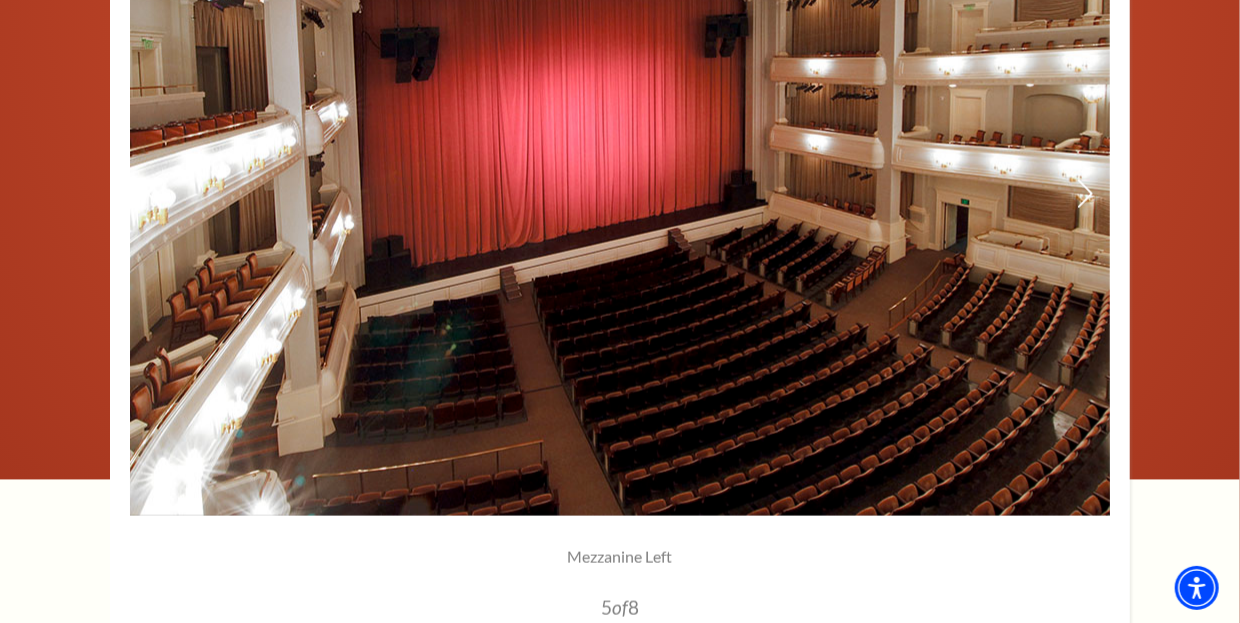 click at bounding box center (620, 195) 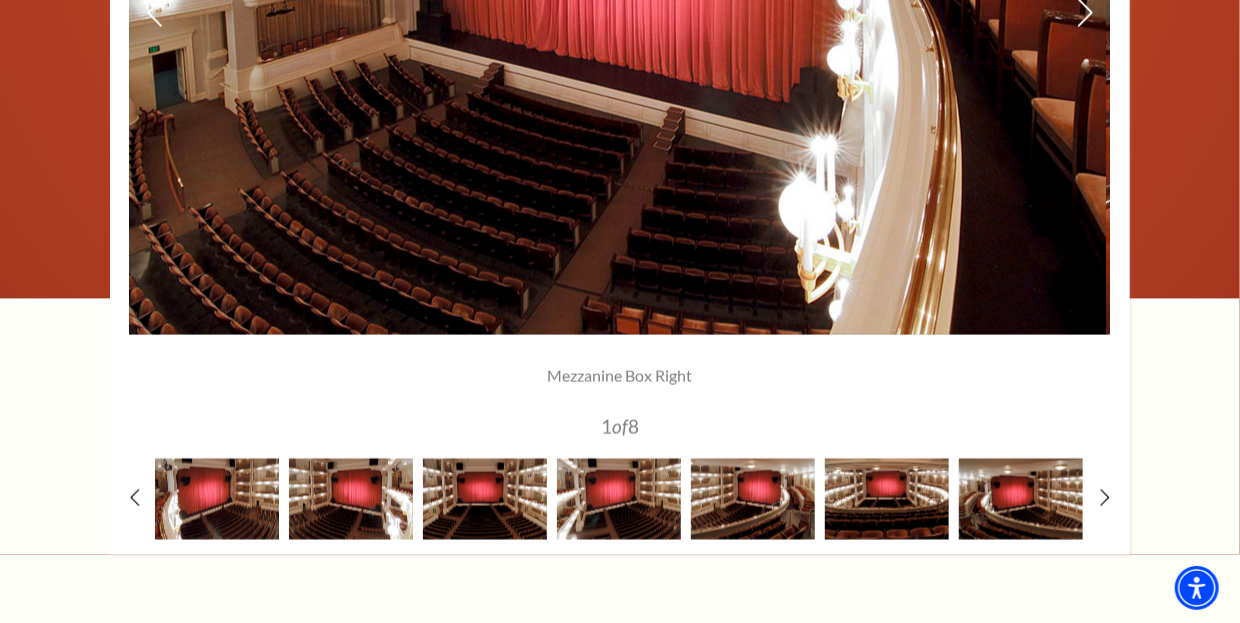 scroll, scrollTop: 1807, scrollLeft: 0, axis: vertical 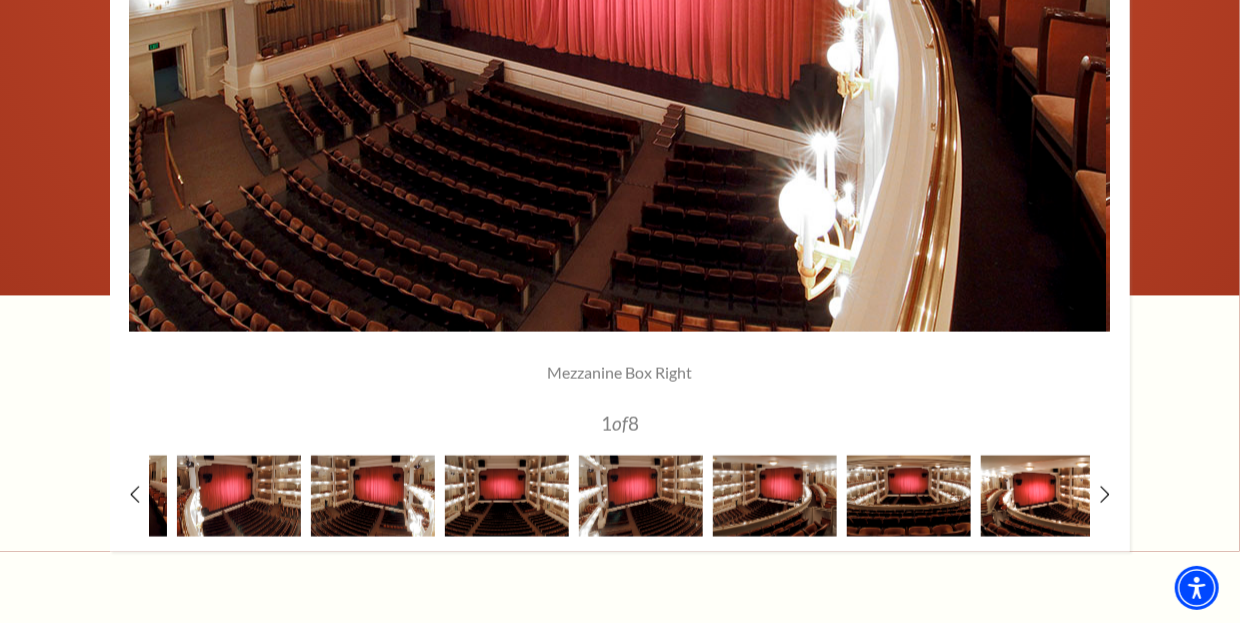 click at bounding box center [1043, 496] 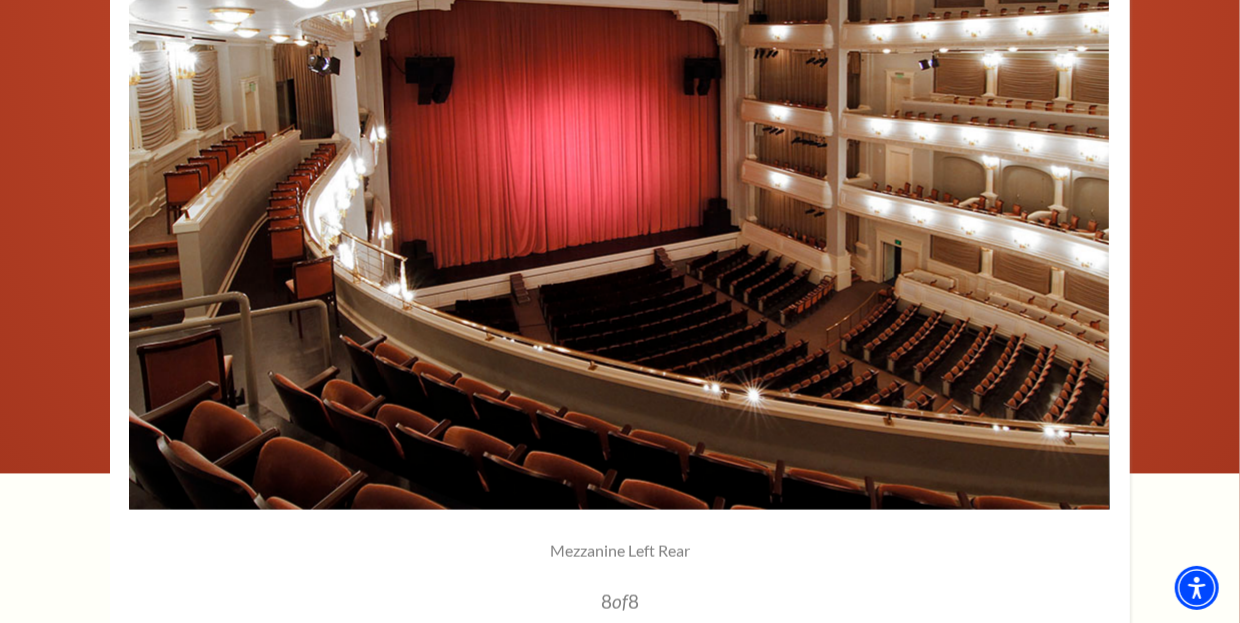 scroll, scrollTop: 2338, scrollLeft: 0, axis: vertical 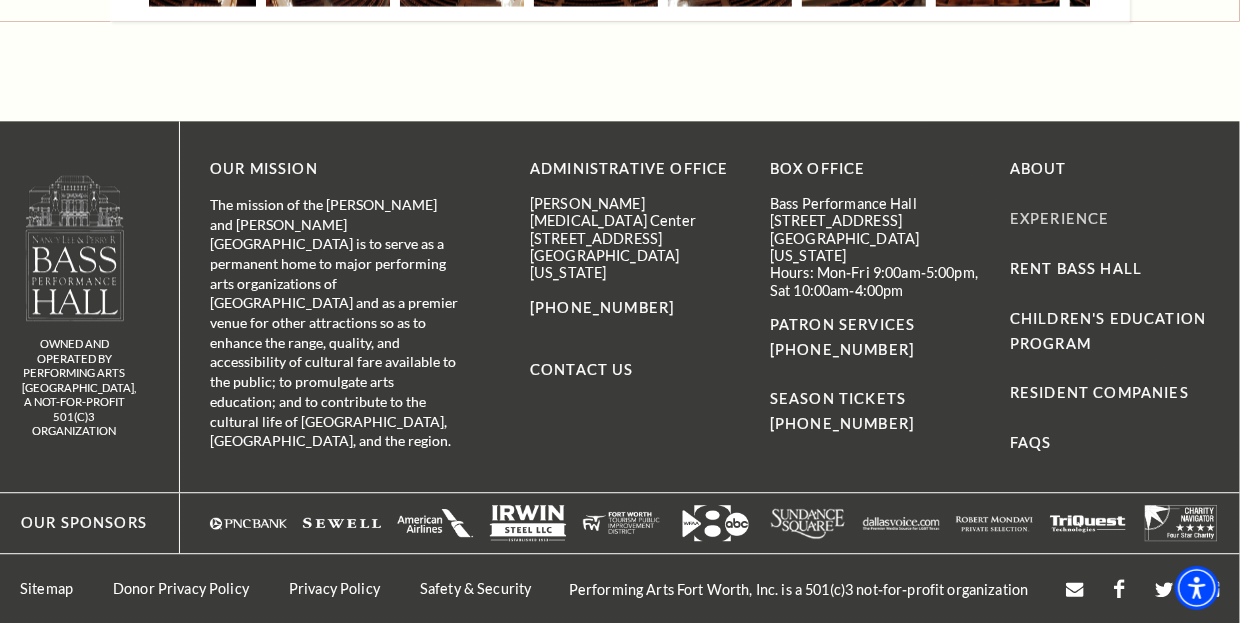 click on "Experience" at bounding box center [1060, 218] 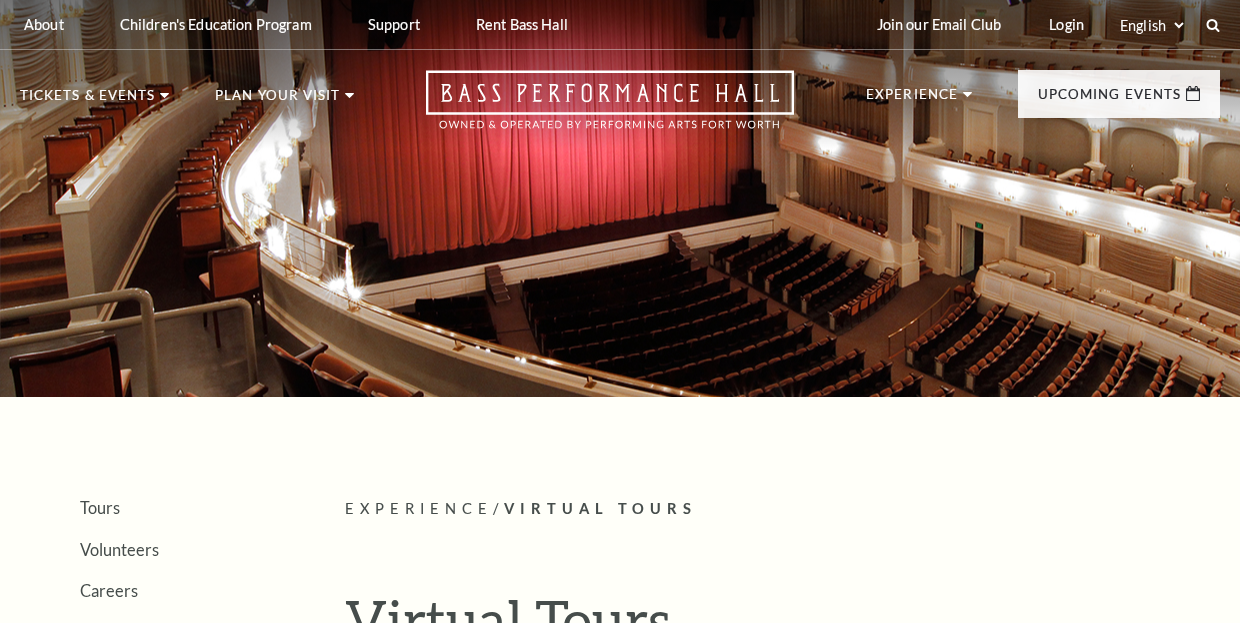 scroll, scrollTop: 0, scrollLeft: 0, axis: both 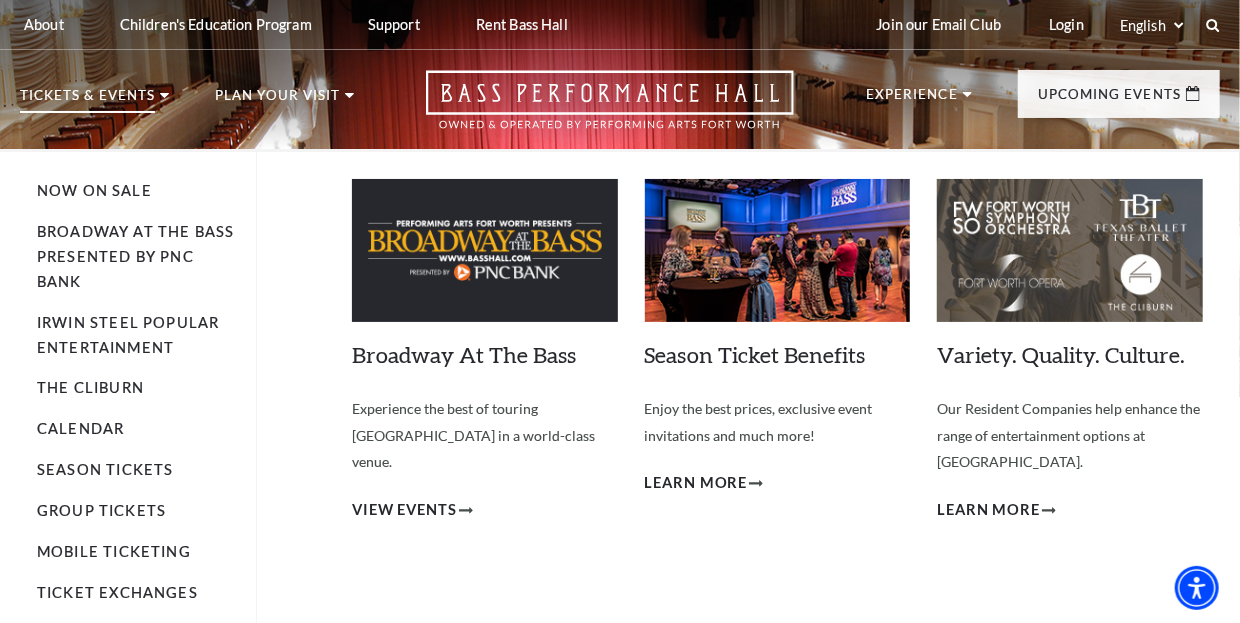 click on "Tickets & Events" at bounding box center (87, 101) 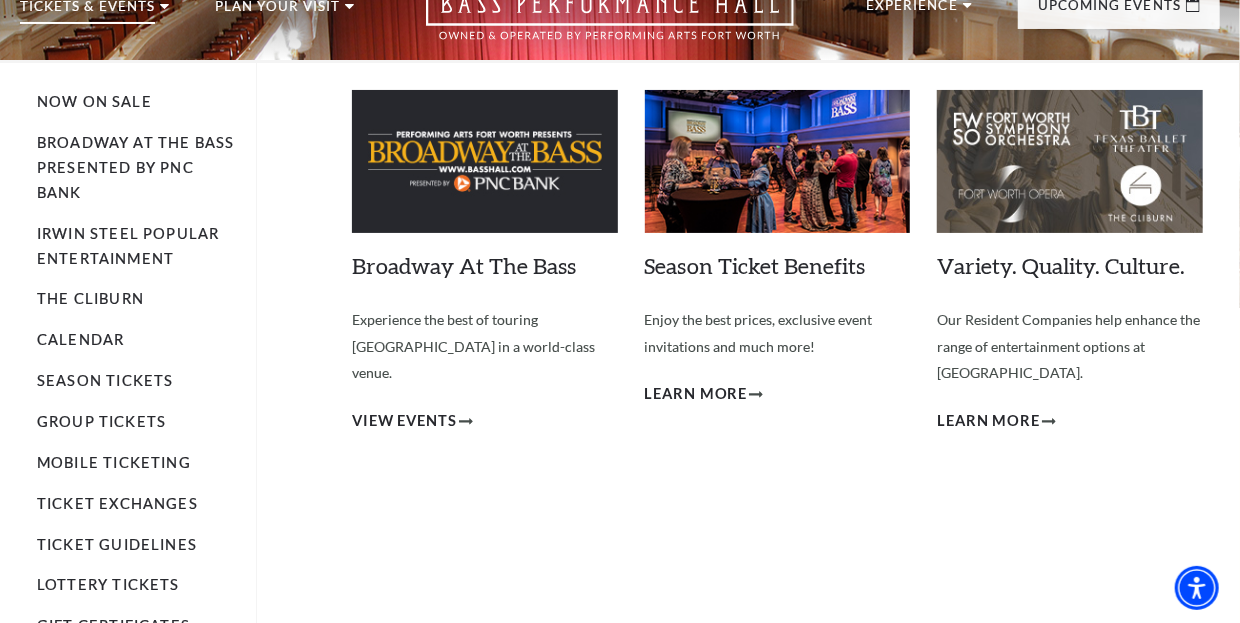 scroll, scrollTop: 107, scrollLeft: 0, axis: vertical 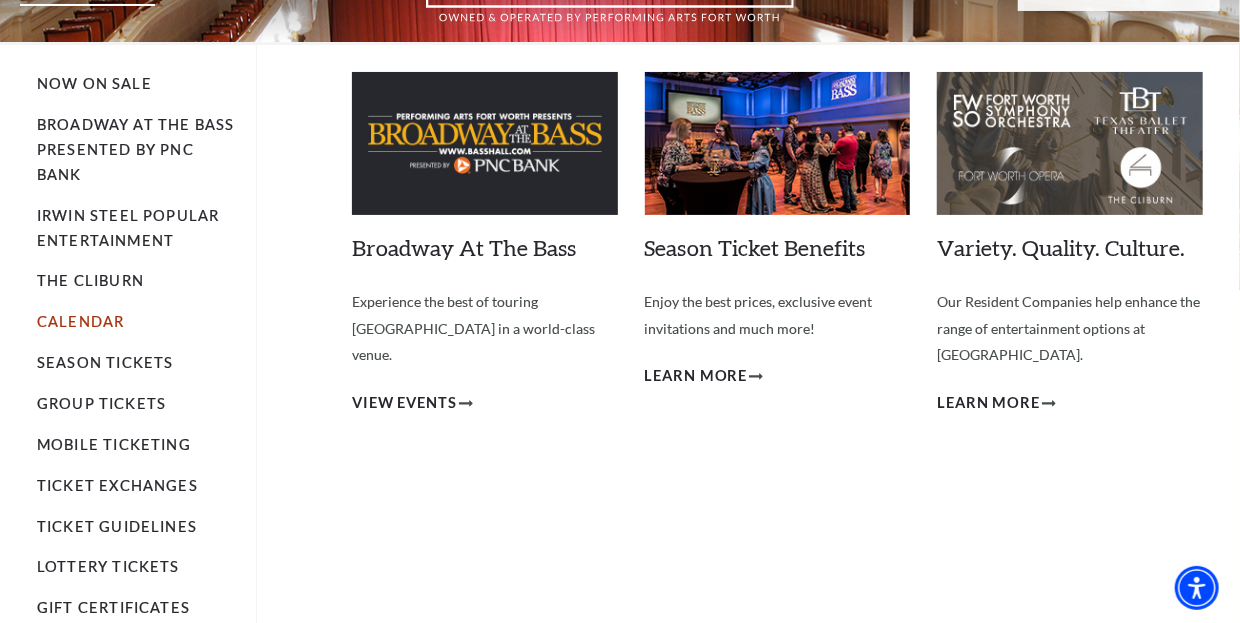 click on "Calendar" at bounding box center (80, 321) 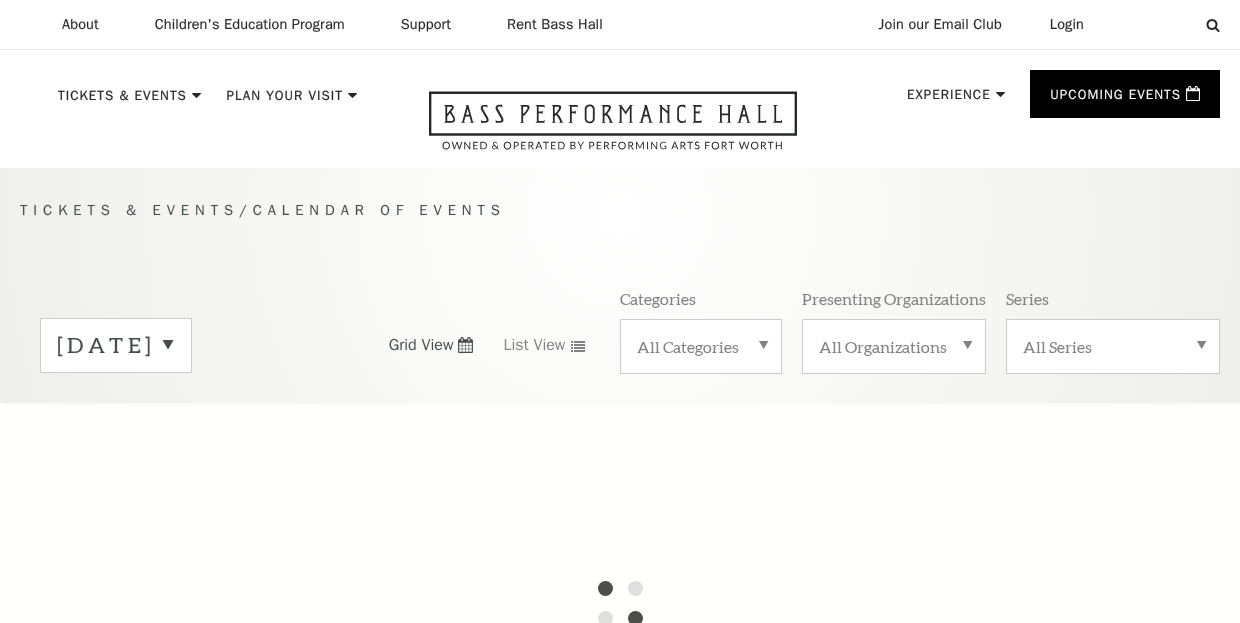 scroll, scrollTop: 0, scrollLeft: 0, axis: both 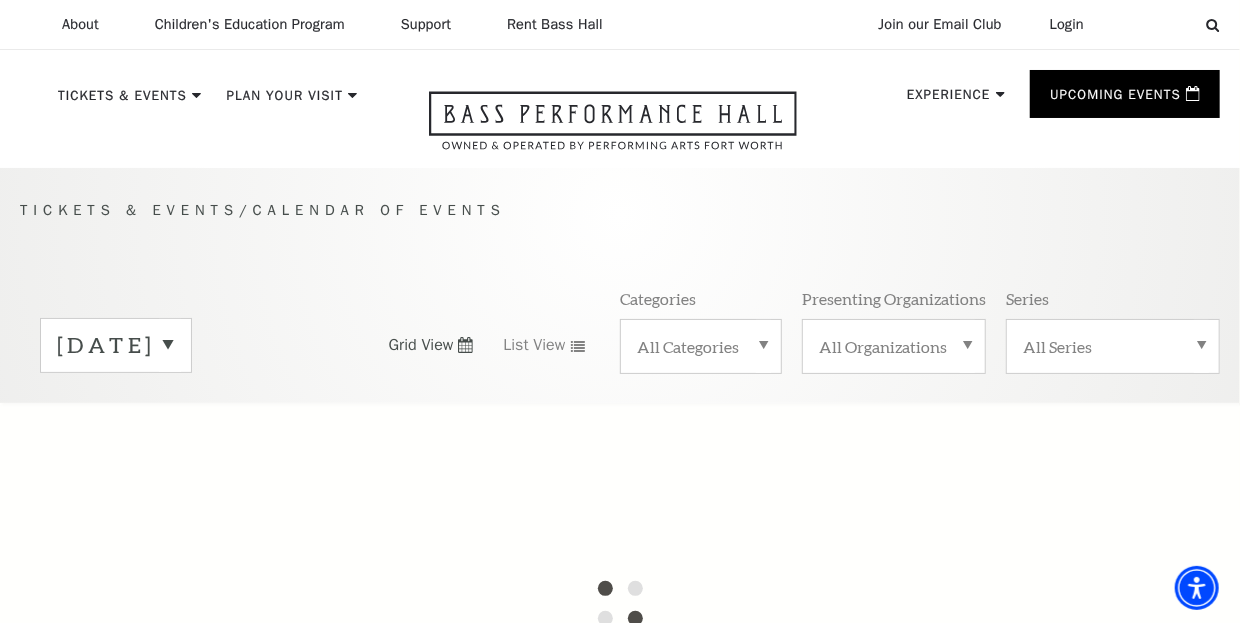 click on "July 2025" at bounding box center (116, 345) 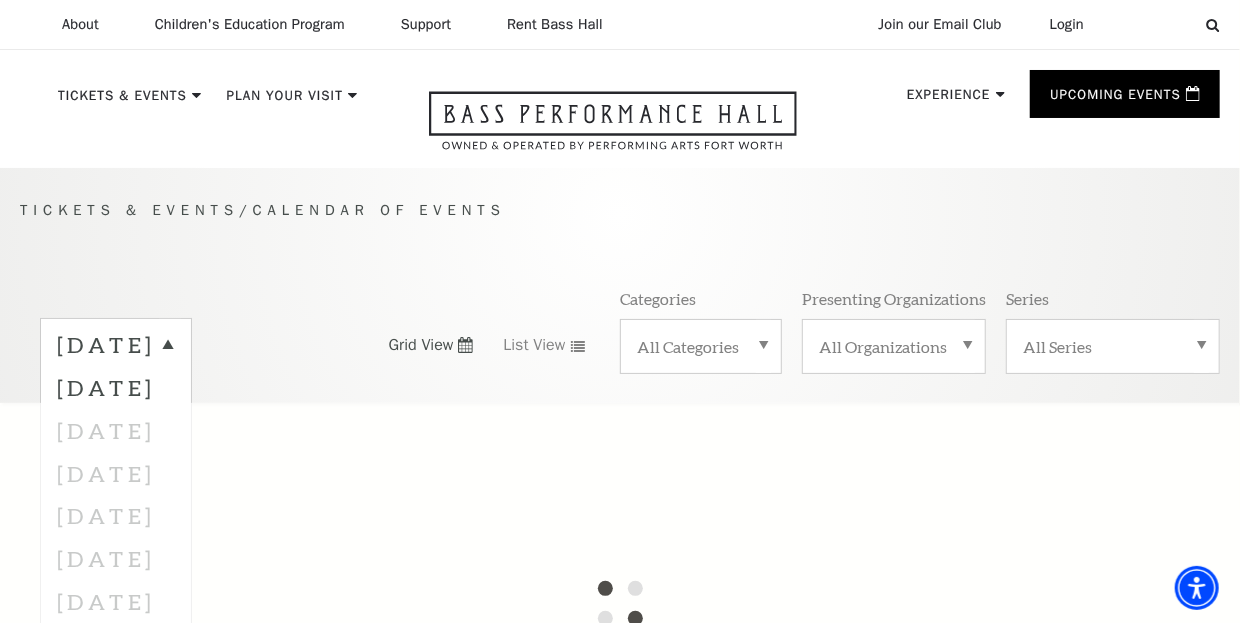click at bounding box center [620, 603] 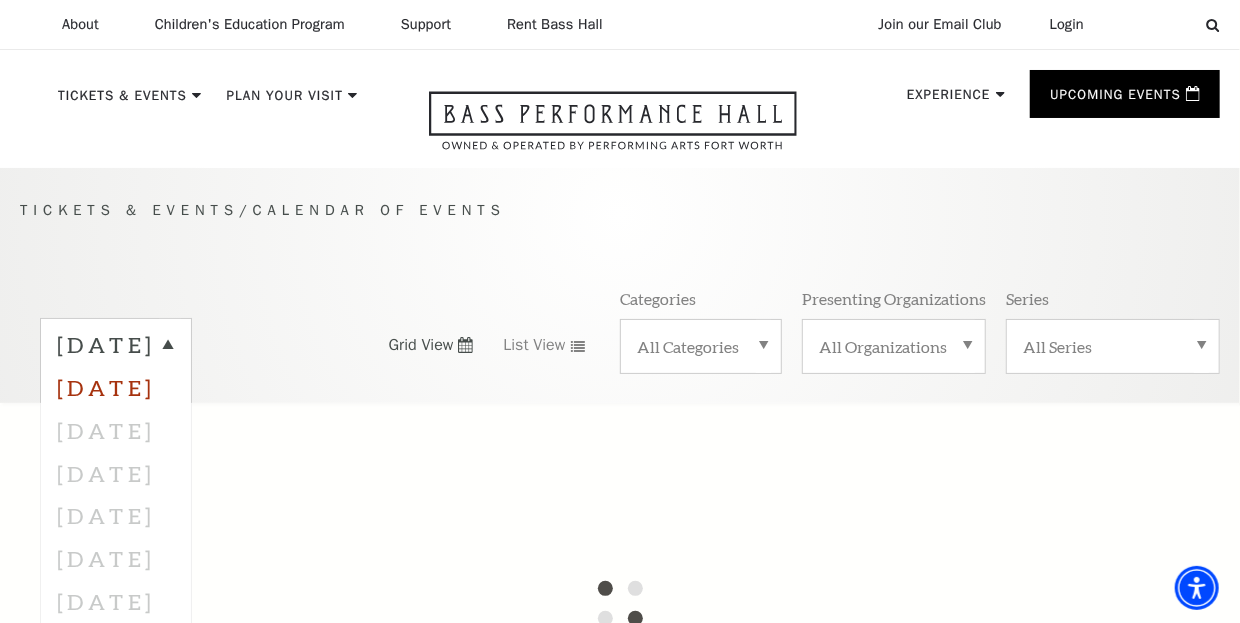click on "[DATE]" at bounding box center (116, 387) 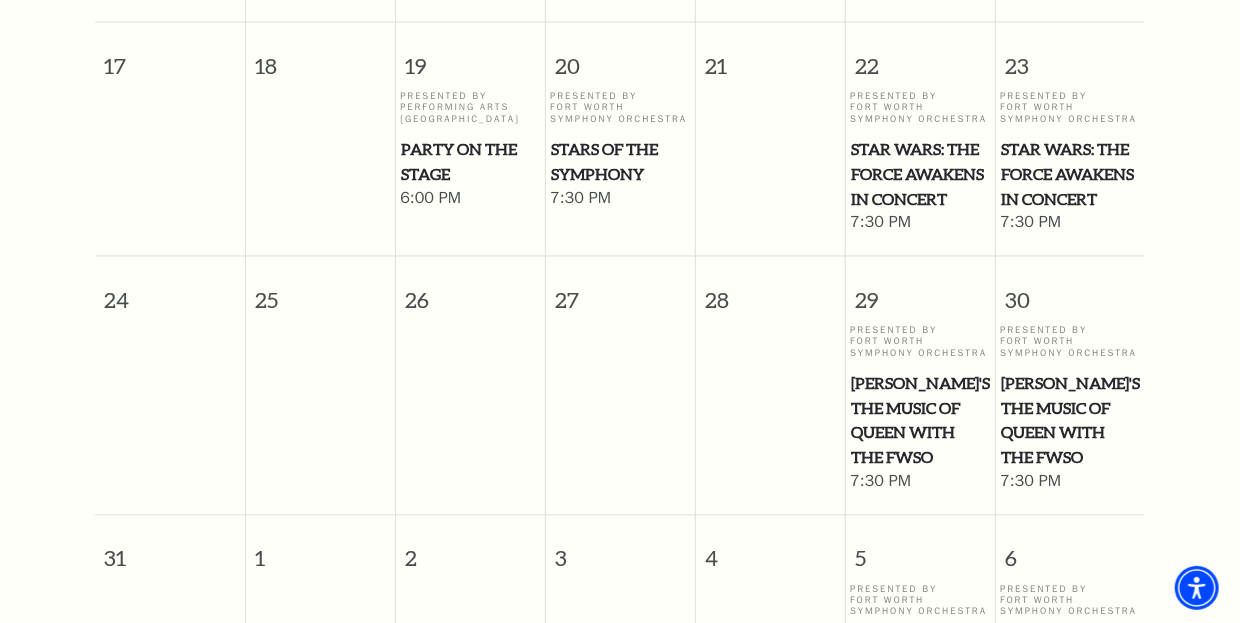 scroll, scrollTop: 1824, scrollLeft: 0, axis: vertical 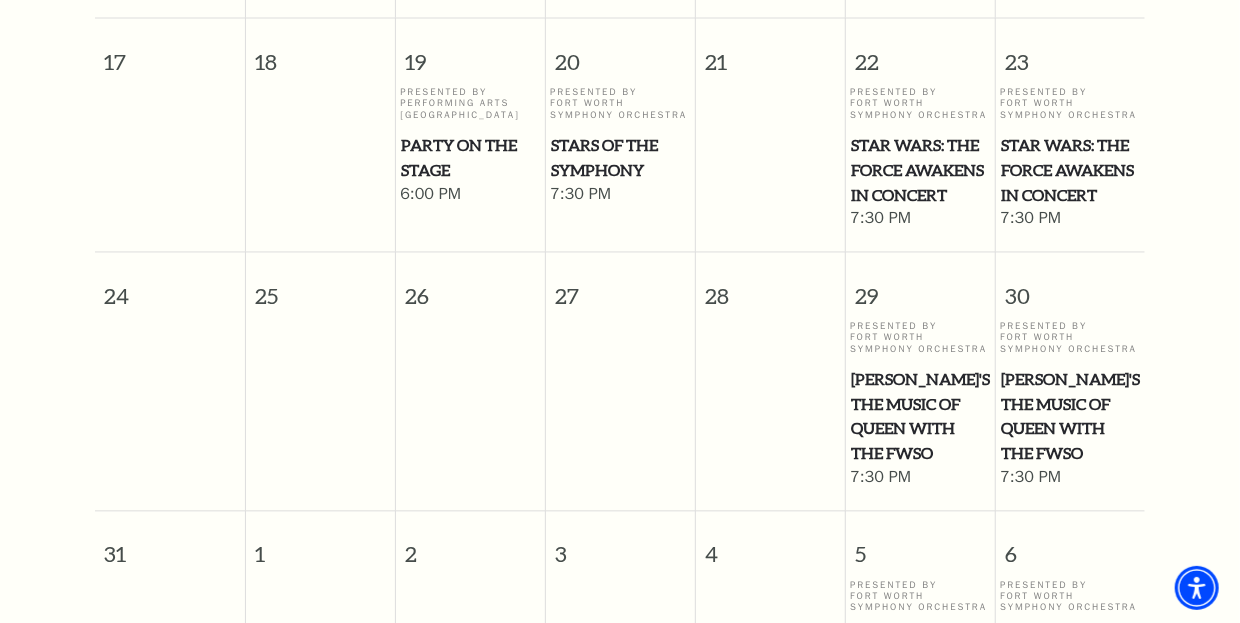 click on "Star Wars: The Force Awakens in Concert" at bounding box center [1070, 171] 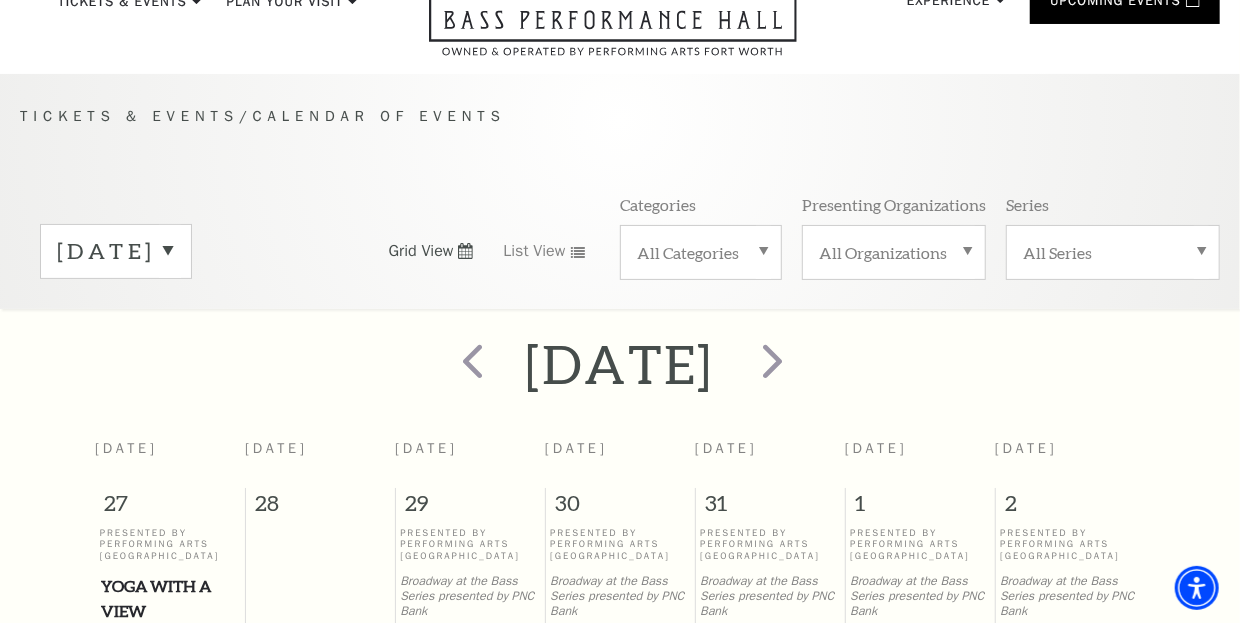scroll, scrollTop: 0, scrollLeft: 0, axis: both 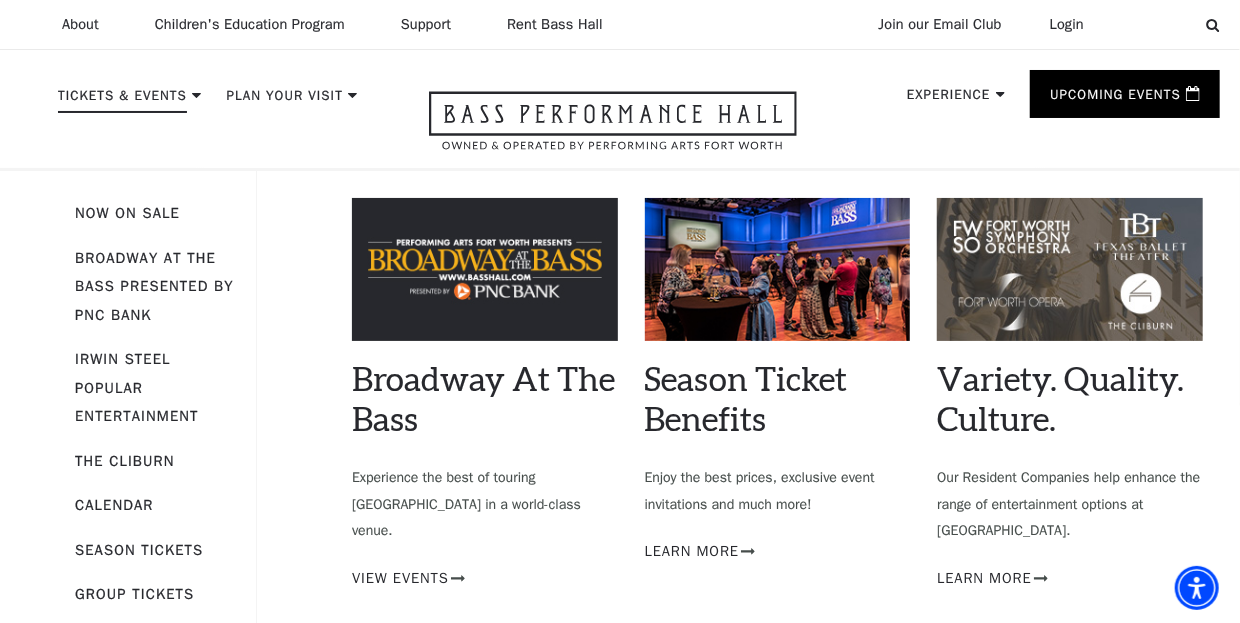 click on "Tickets & Events" at bounding box center [122, 101] 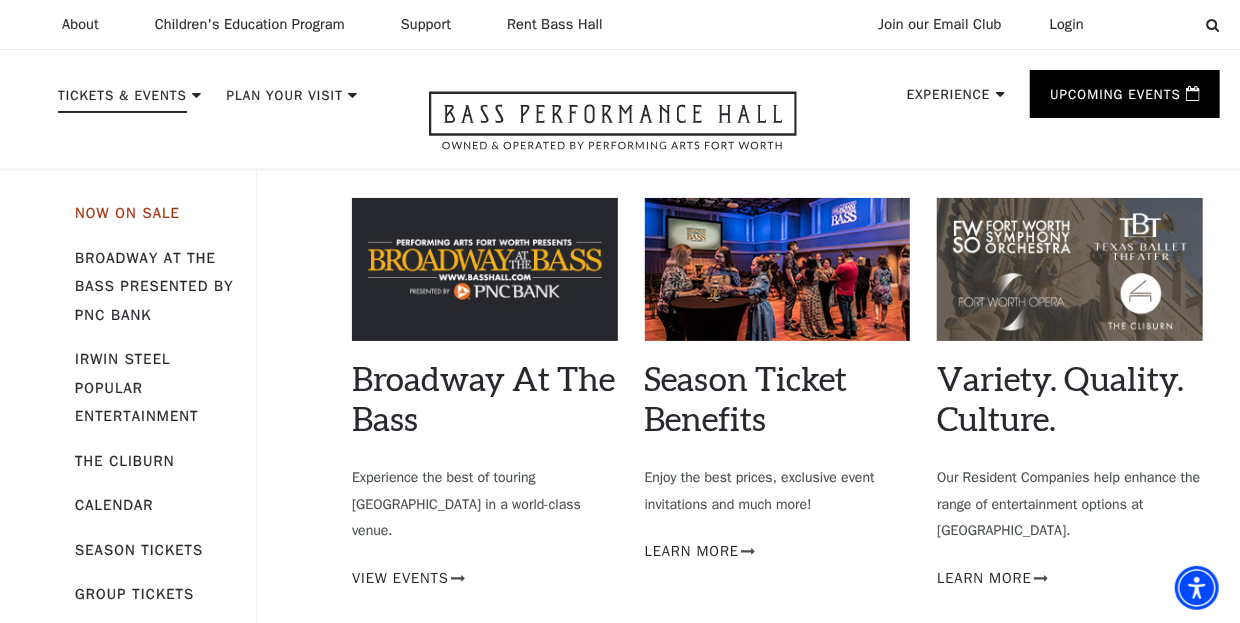 click on "Now On Sale" at bounding box center (127, 213) 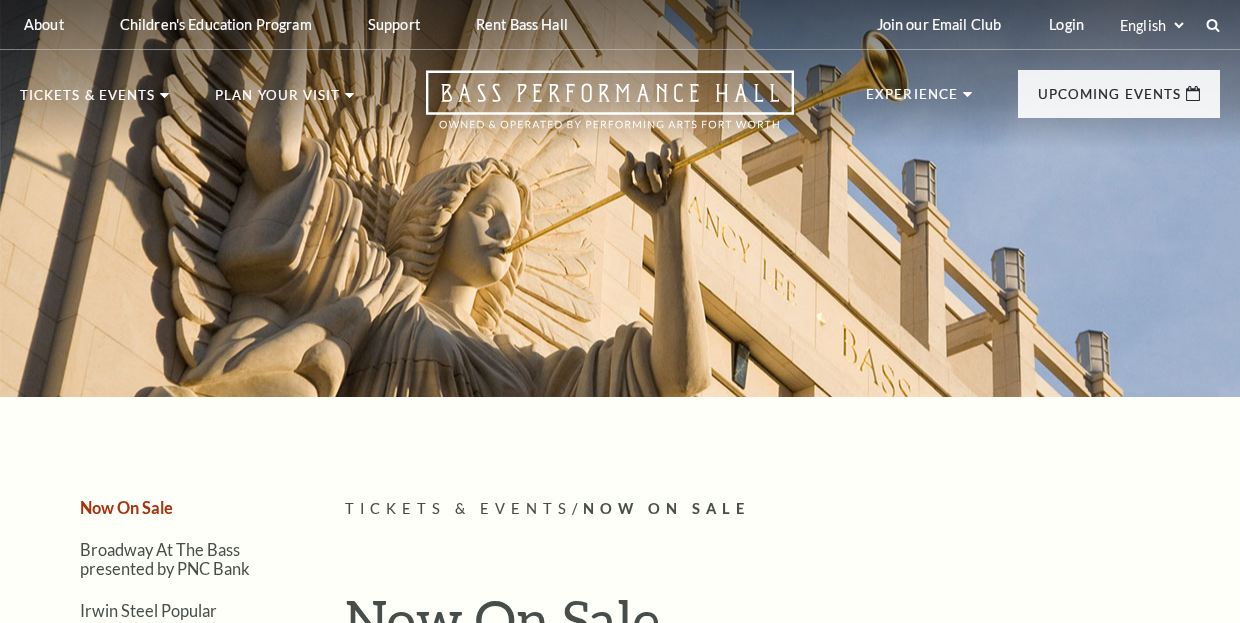 scroll, scrollTop: 0, scrollLeft: 0, axis: both 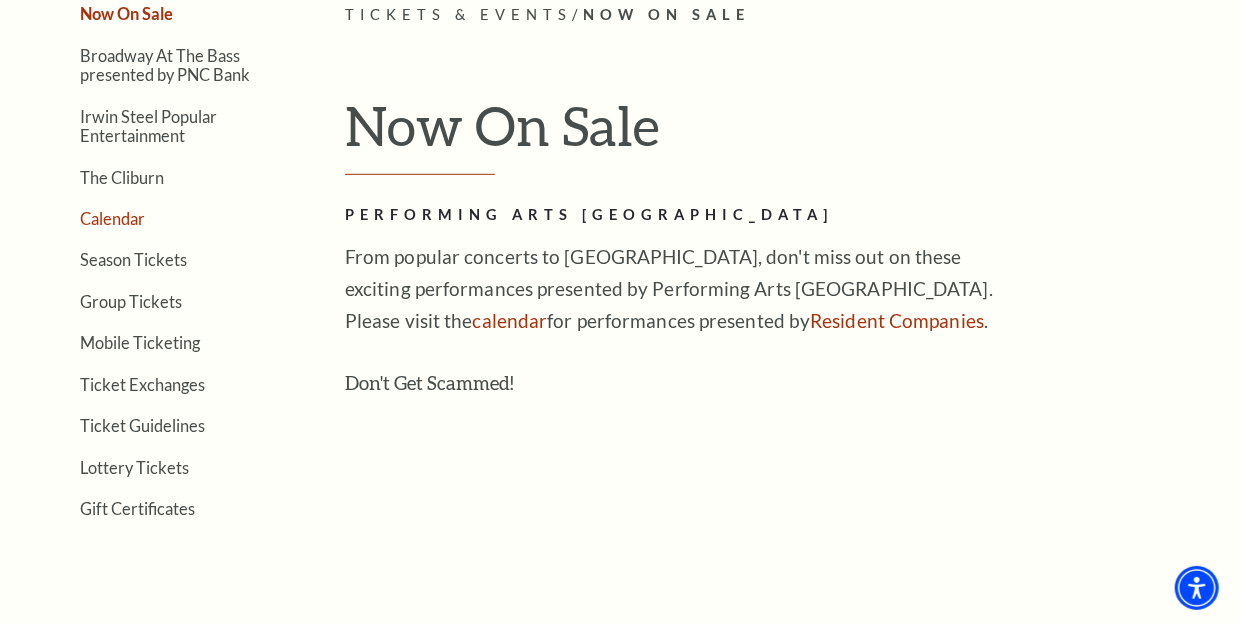 click on "Calendar" at bounding box center [112, 218] 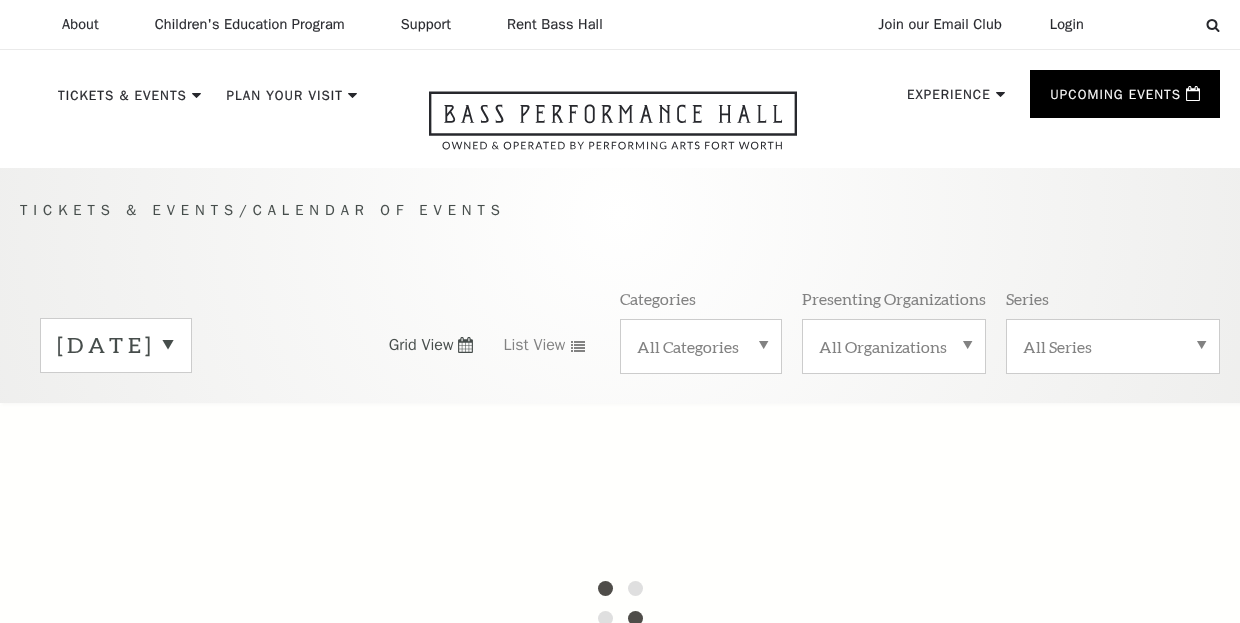 scroll, scrollTop: 0, scrollLeft: 0, axis: both 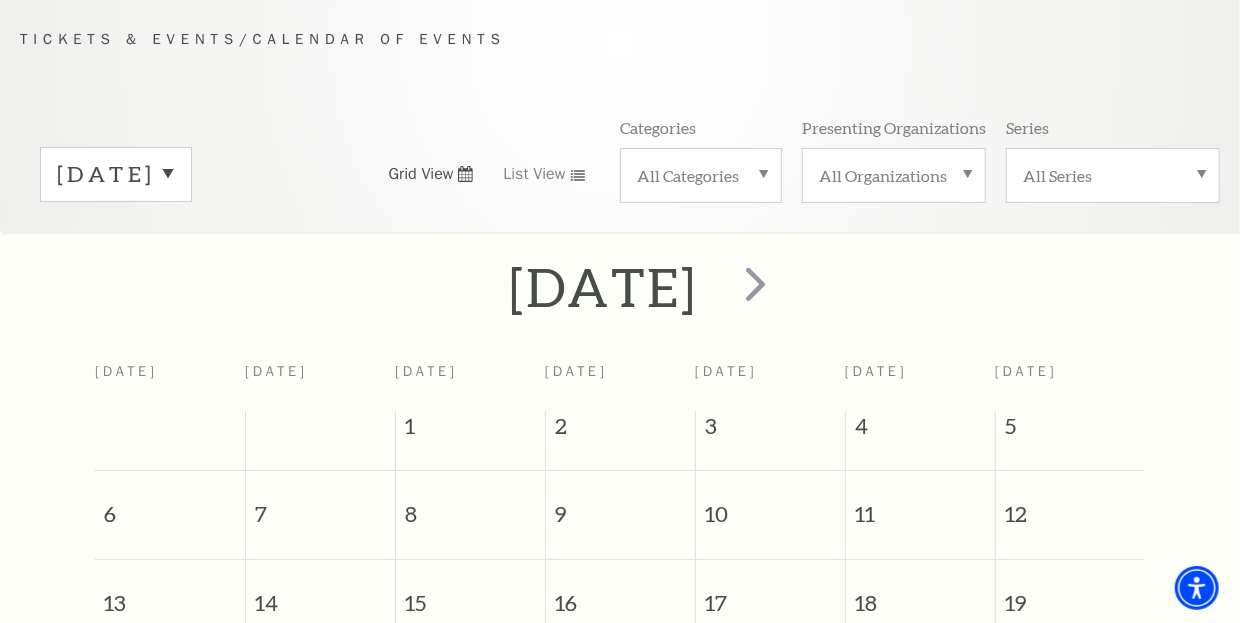 click on "[DATE]" at bounding box center (116, 174) 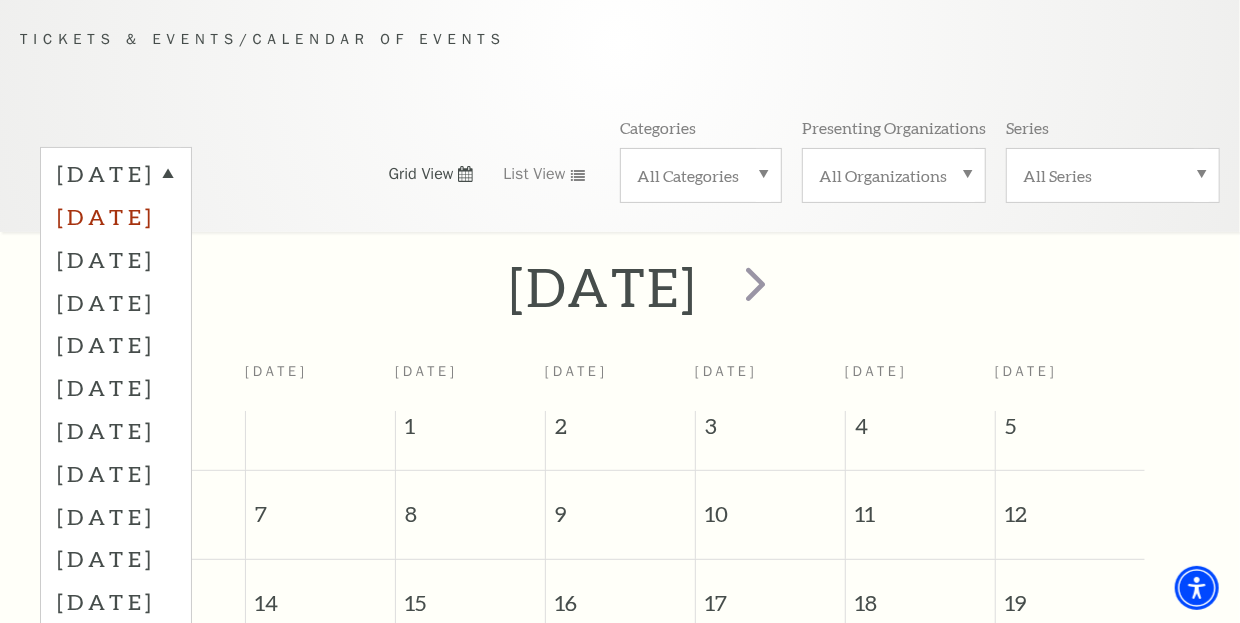 click on "[DATE]" at bounding box center [116, 216] 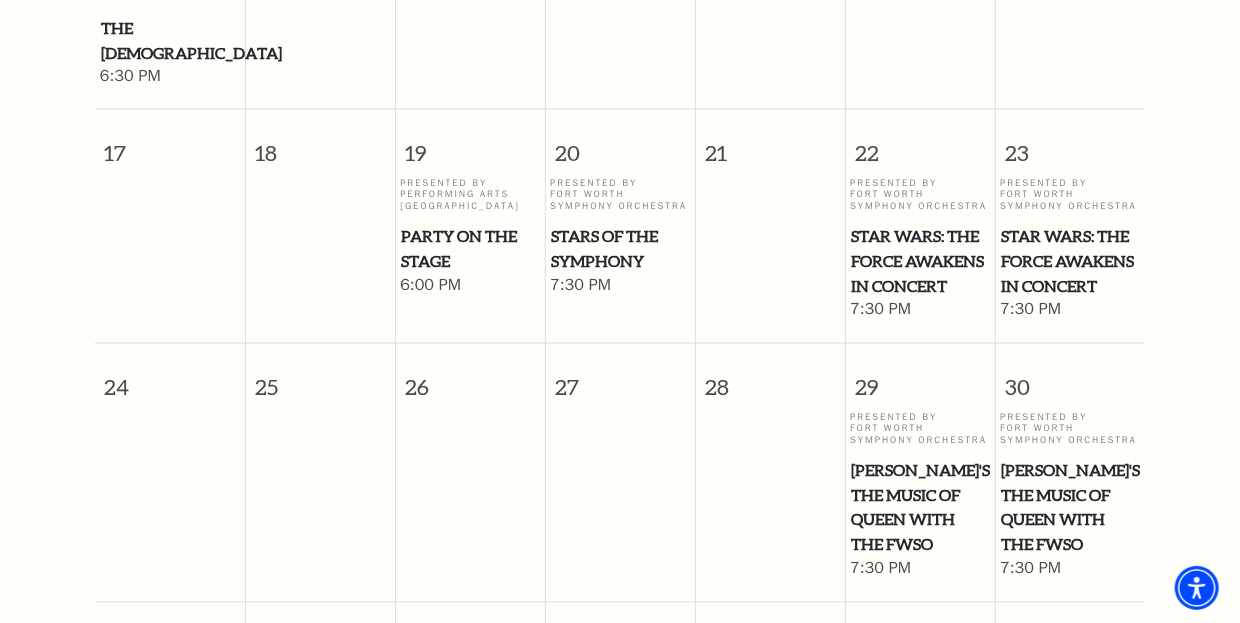 scroll, scrollTop: 1736, scrollLeft: 0, axis: vertical 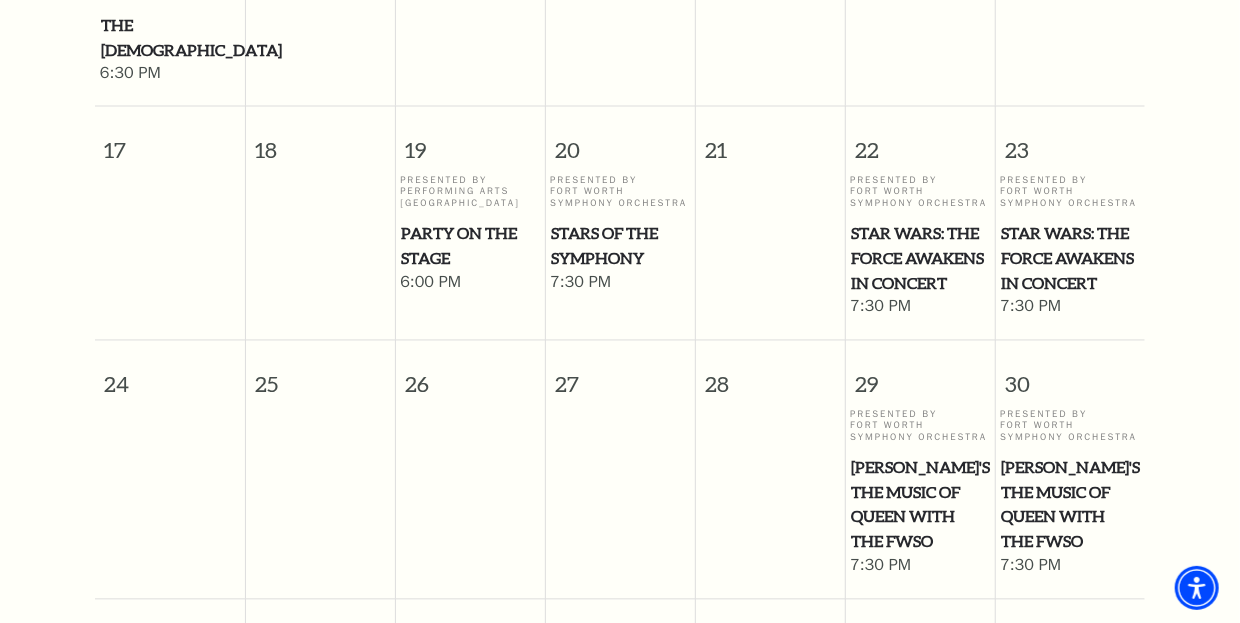 click on "Star Wars: The Force Awakens in Concert" at bounding box center [1070, 259] 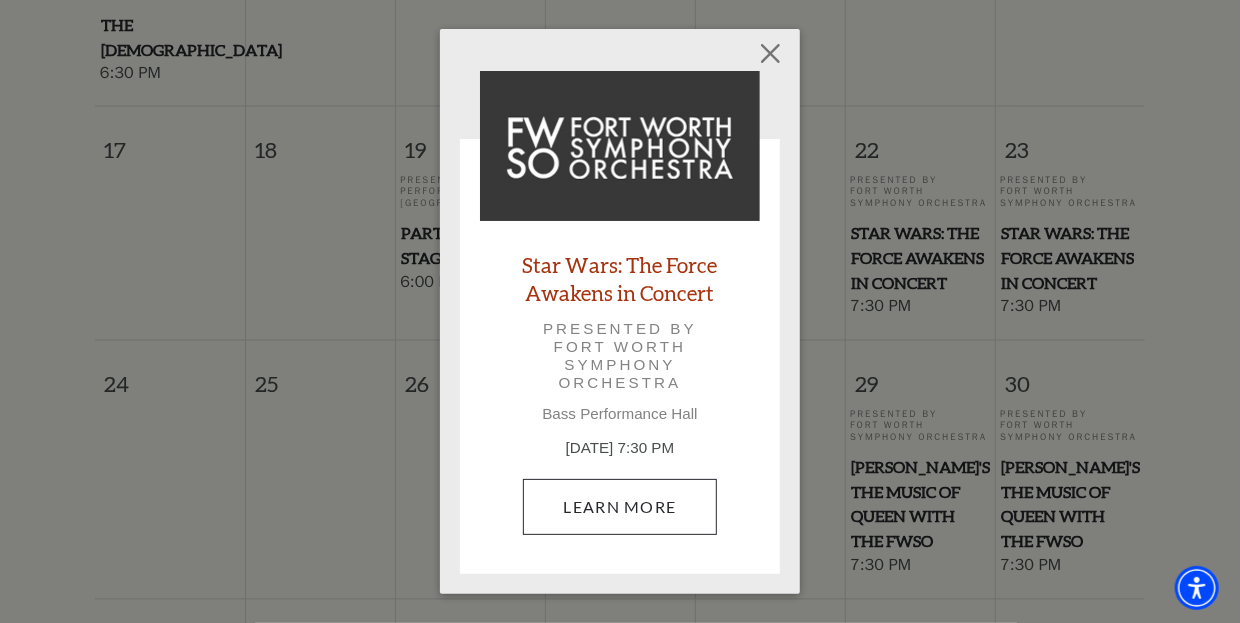 click on "Learn More" at bounding box center (620, 507) 